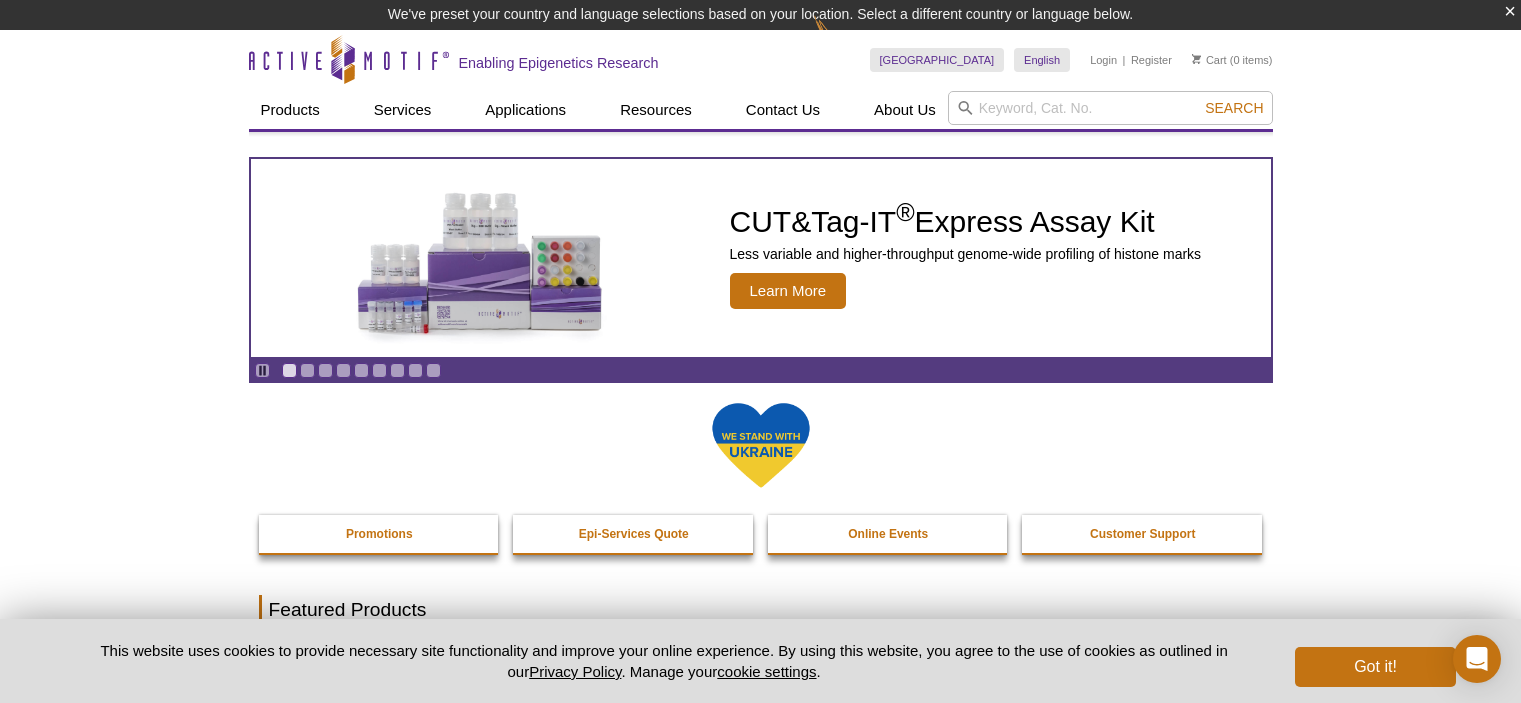 click at bounding box center (1110, 108) 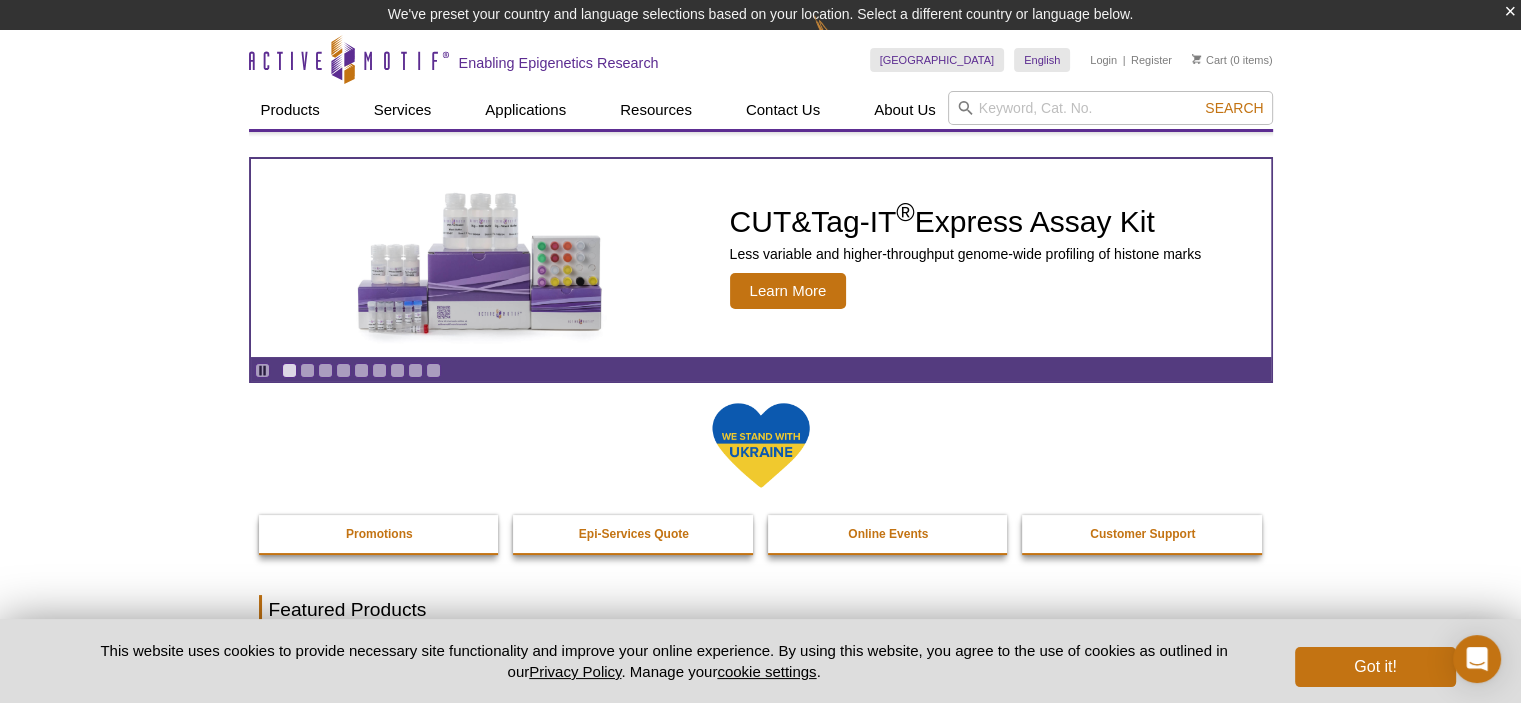 scroll, scrollTop: 0, scrollLeft: 0, axis: both 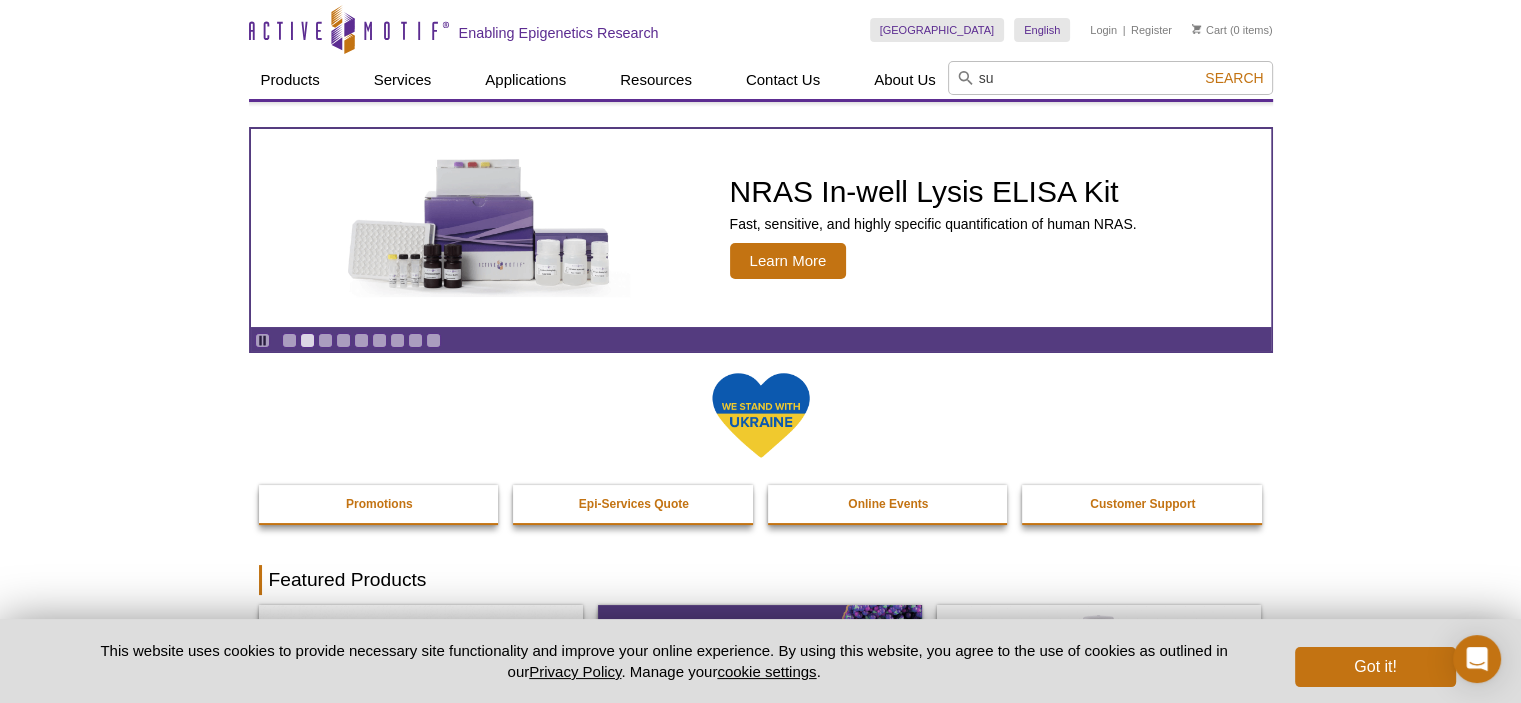 type on "s" 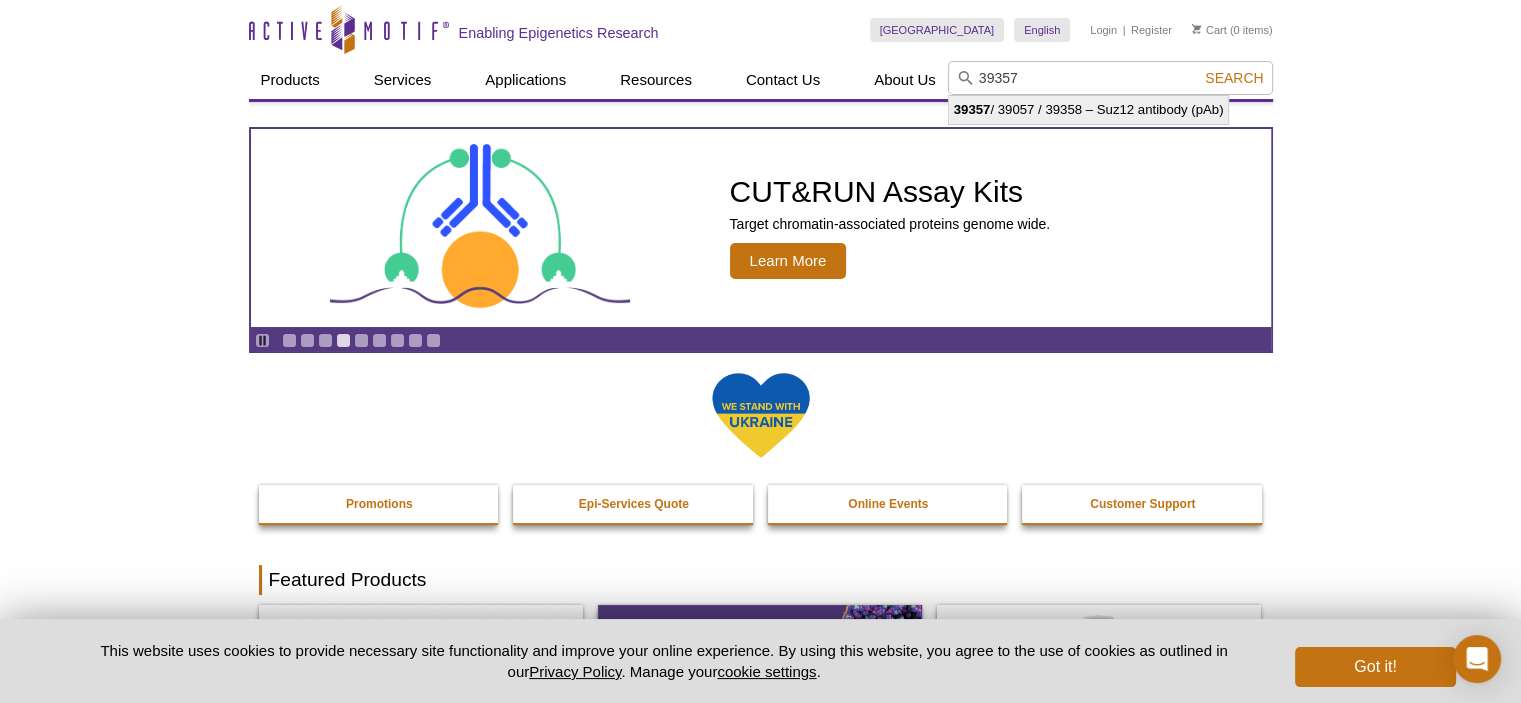 drag, startPoint x: 1036, startPoint y: 101, endPoint x: 1038, endPoint y: 91, distance: 10.198039 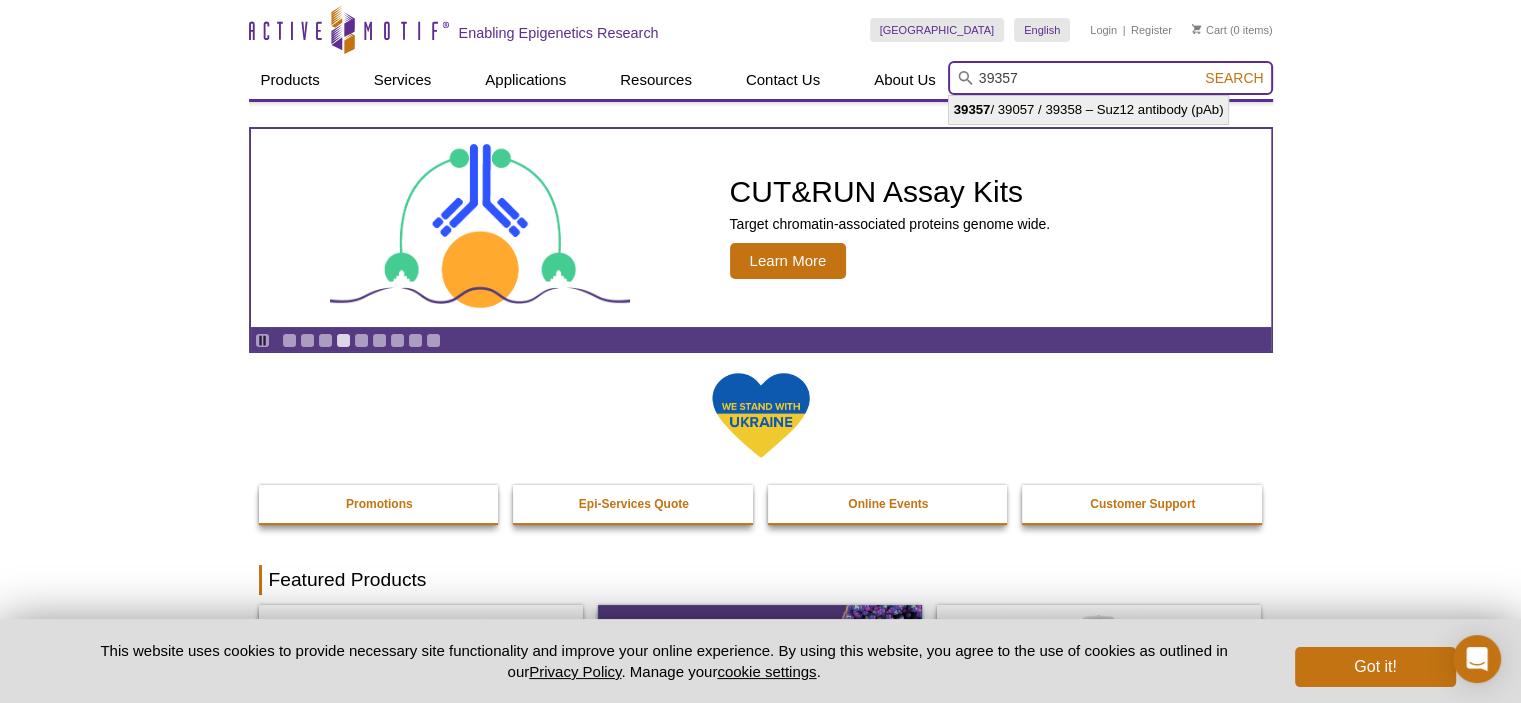 type on "39357 / 39057 / 39358 – Suz12 antibody (pAb)" 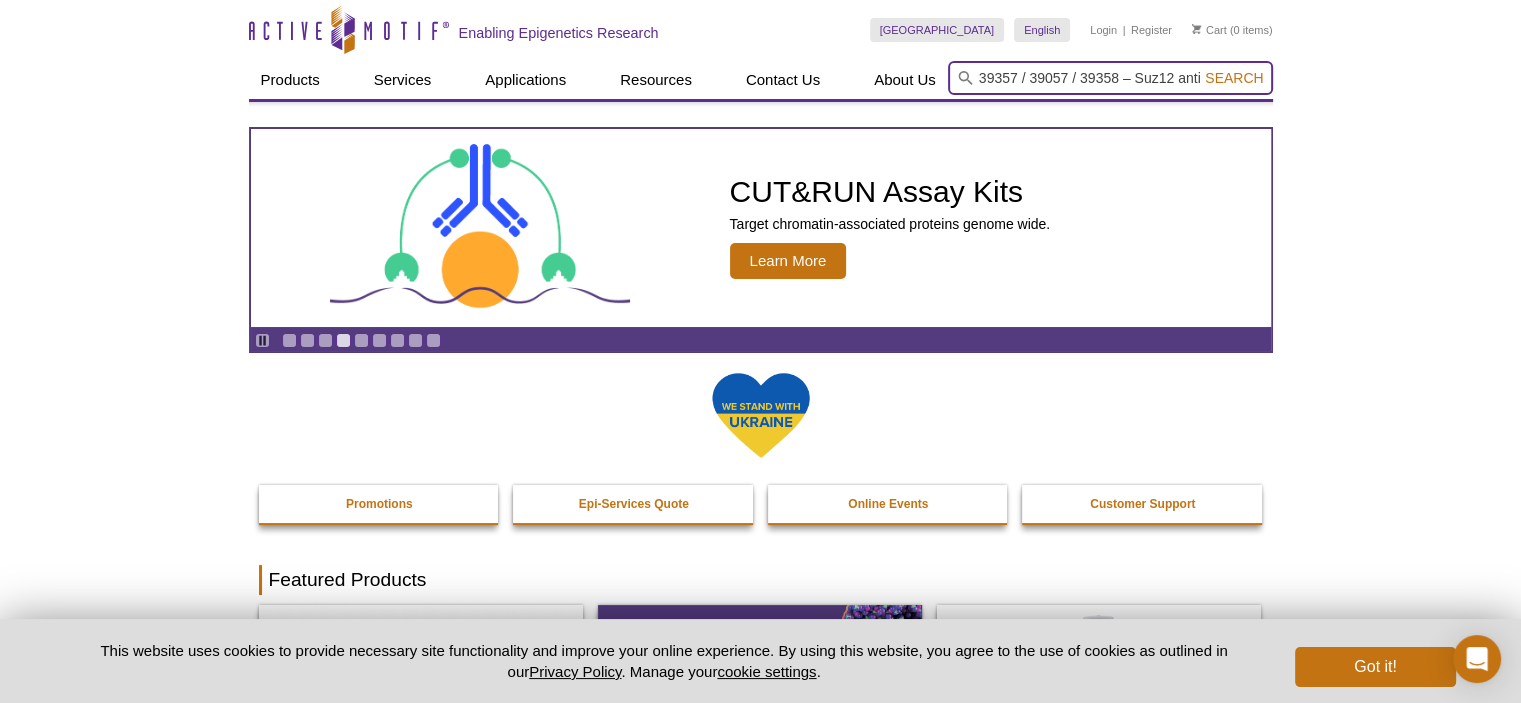 scroll, scrollTop: 0, scrollLeft: 69, axis: horizontal 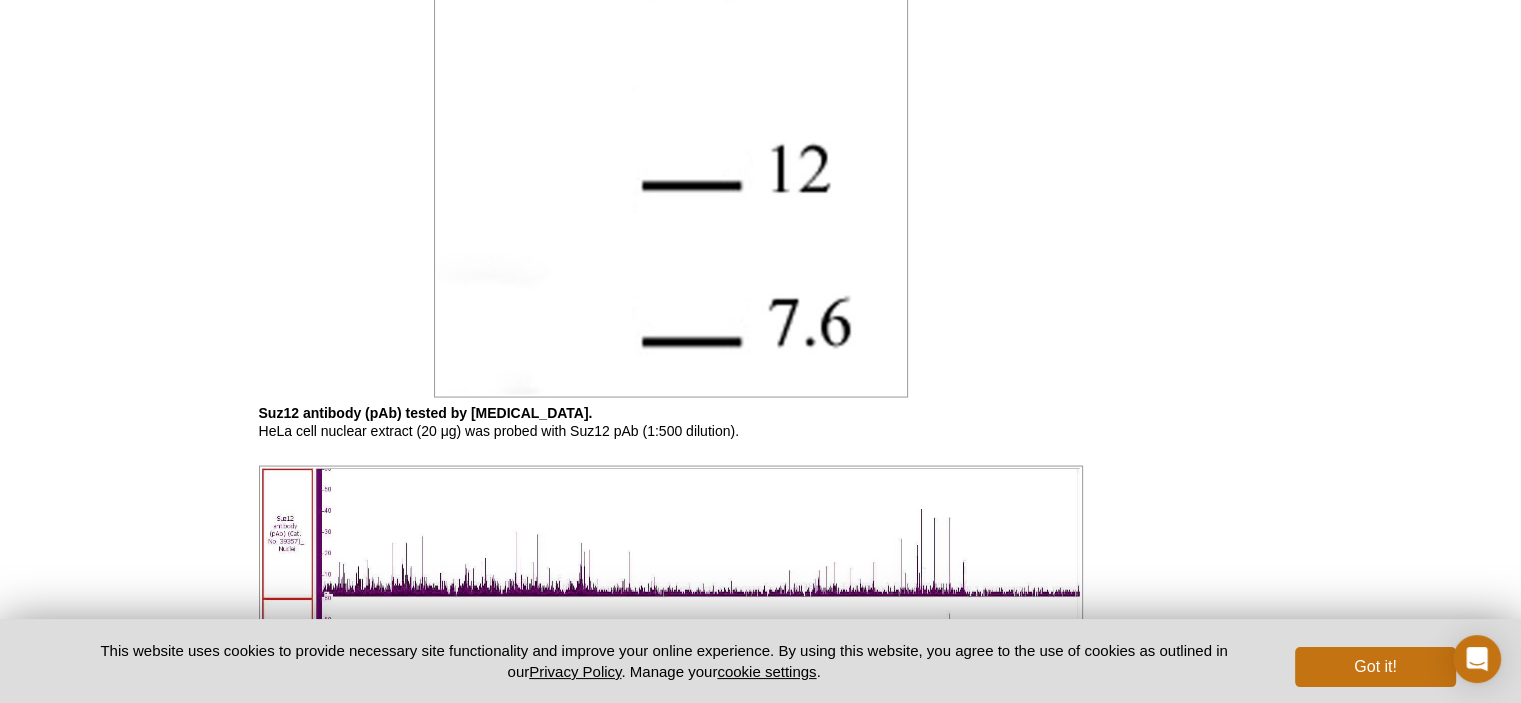 click on "Suz12 antibody (pAb) tested by Western blot. HeLa cell nuclear extract (20 μg) was probed with Suz12 pAb (1:500 dilution)." at bounding box center (671, 422) 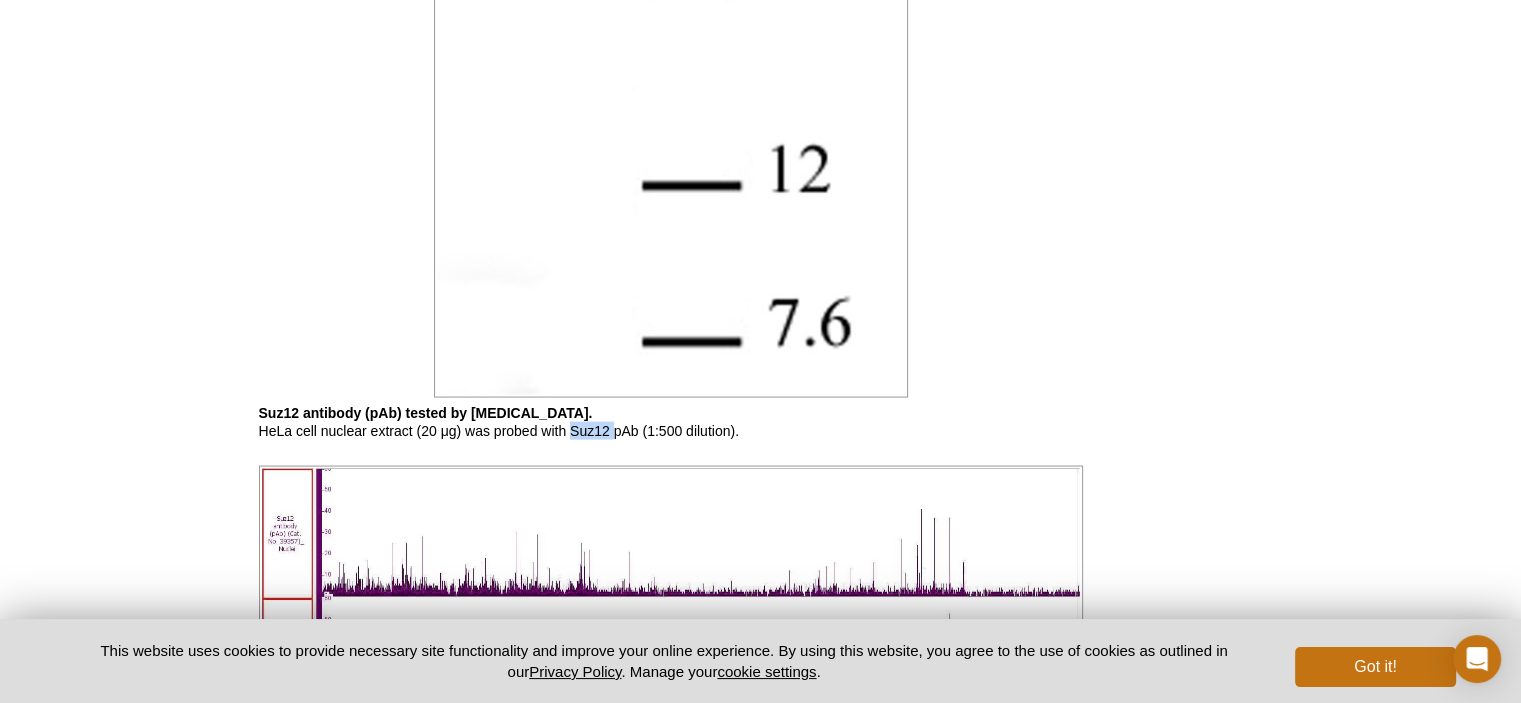 click on "Suz12 antibody (pAb) tested by Western blot. HeLa cell nuclear extract (20 μg) was probed with Suz12 pAb (1:500 dilution)." at bounding box center (671, 422) 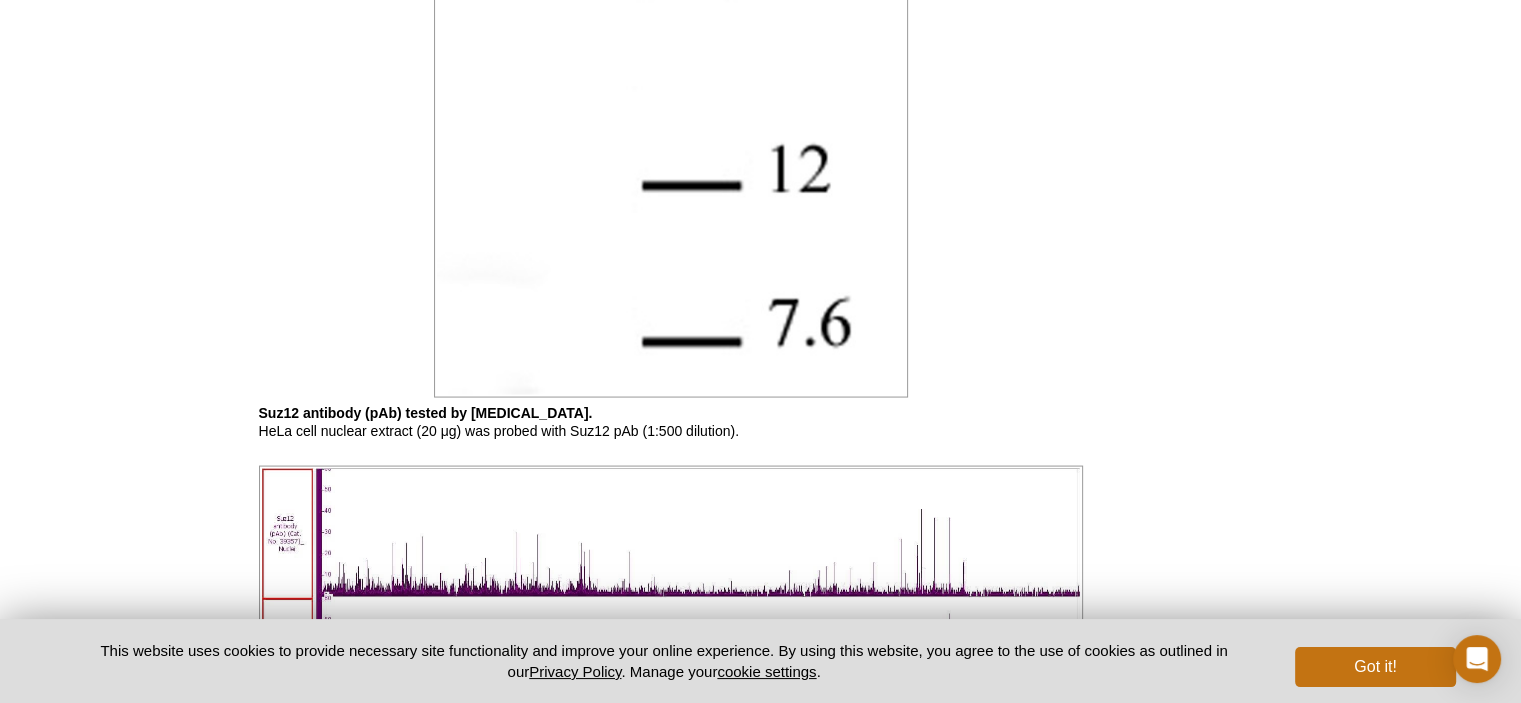 click on "Suz12 antibody (pAb) tested by [MEDICAL_DATA]. HeLa cell nuclear extract (20 μg) was probed with Suz12 pAb (1:500 dilution)." at bounding box center (671, 422) 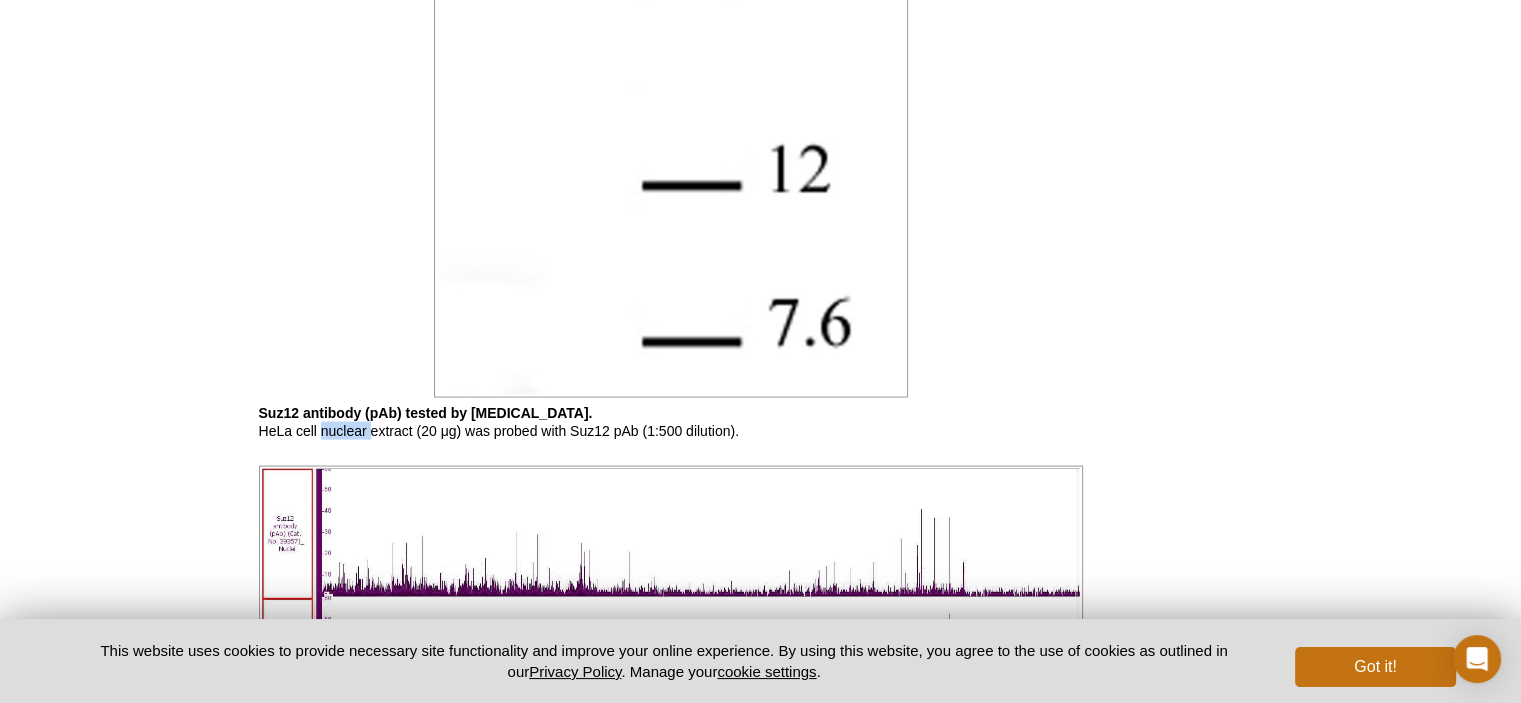 click on "Suz12 antibody (pAb) tested by [MEDICAL_DATA]. HeLa cell nuclear extract (20 μg) was probed with Suz12 pAb (1:500 dilution)." at bounding box center [671, 422] 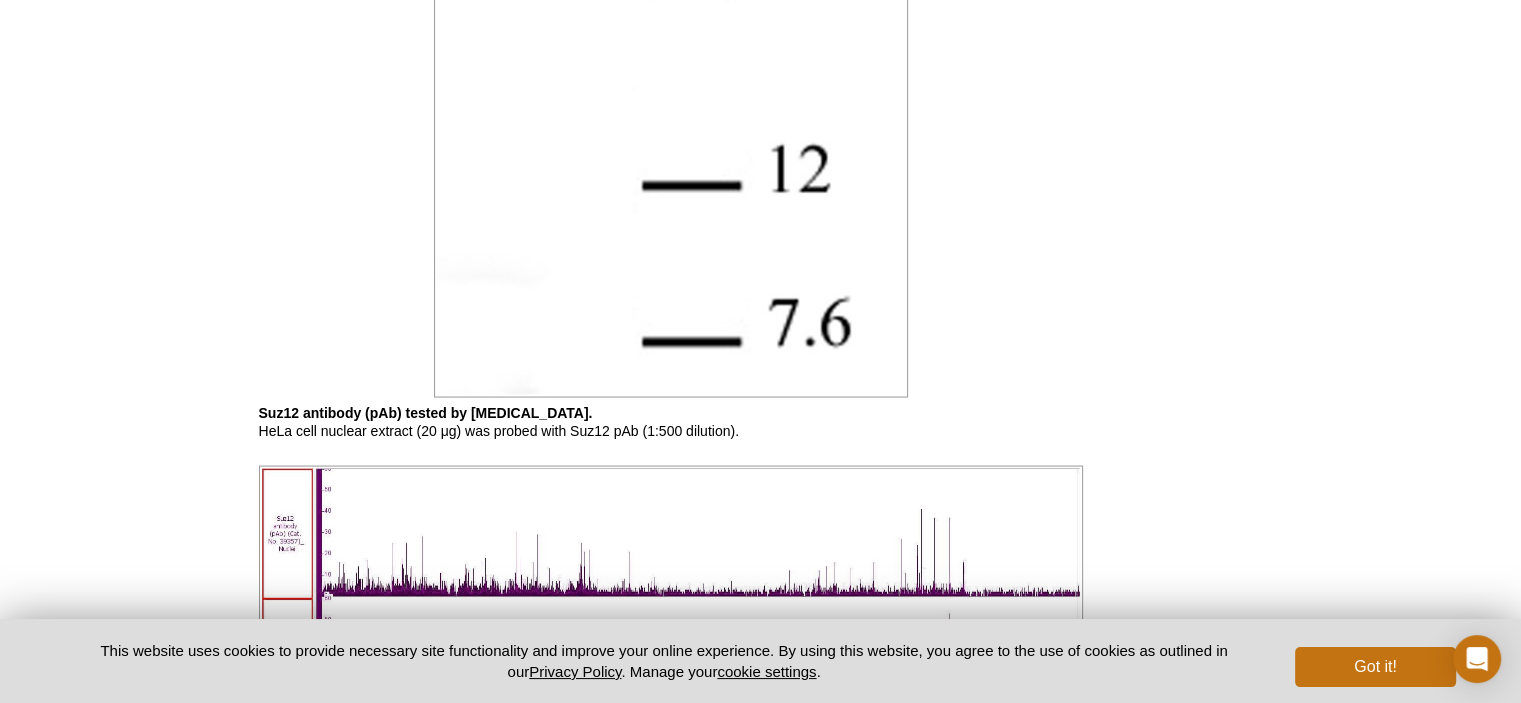 click at bounding box center [671, -355] 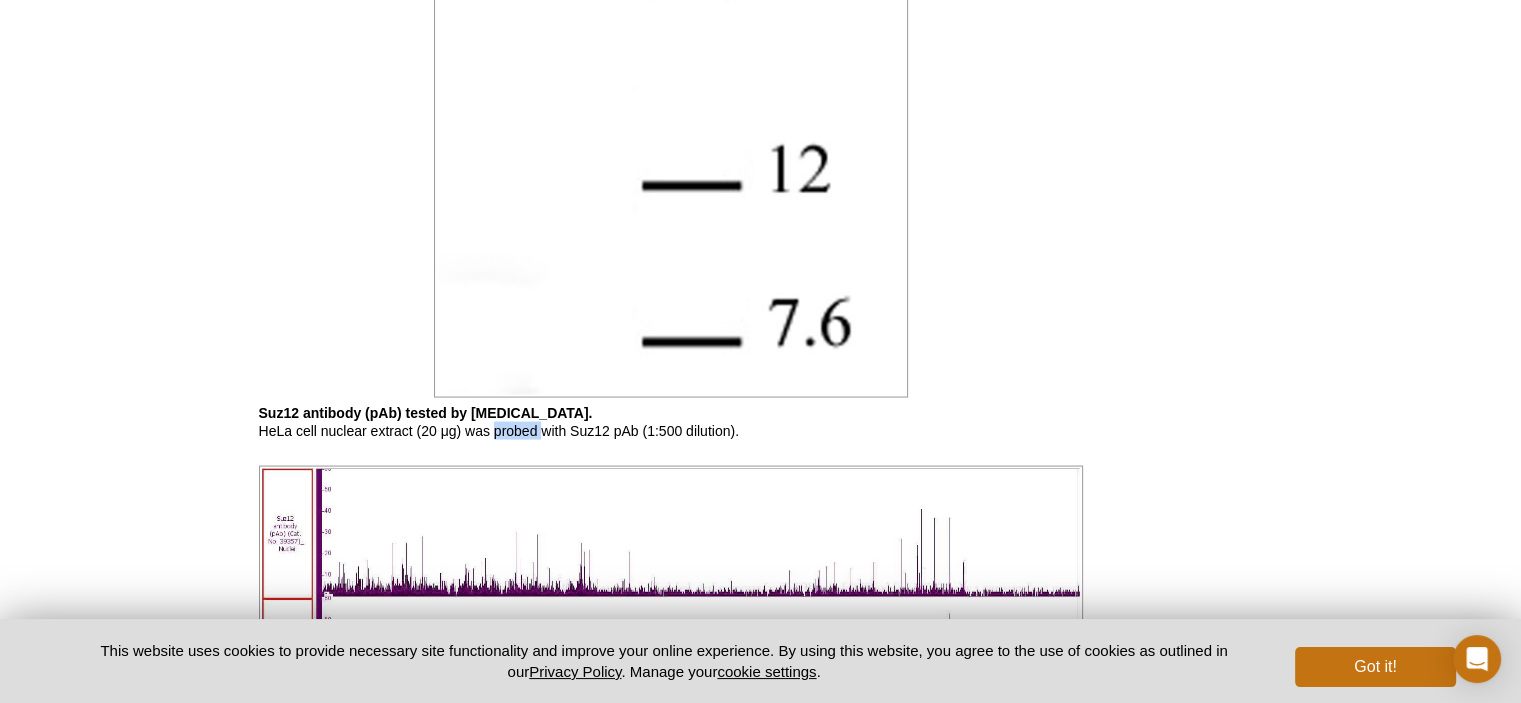 click on "Suz12 antibody (pAb) tested by Western blot. HeLa cell nuclear extract (20 μg) was probed with Suz12 pAb (1:500 dilution)." at bounding box center (671, 422) 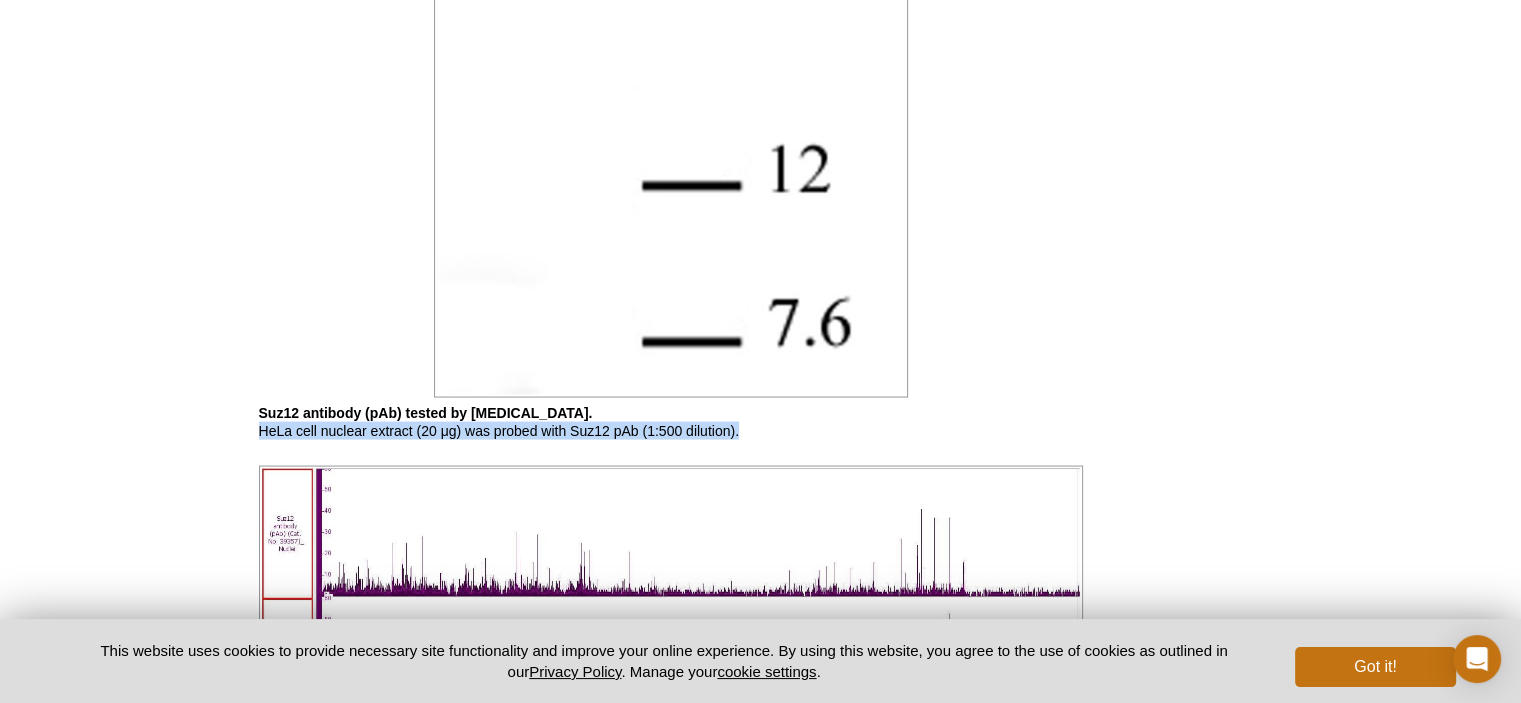 click on "Suz12 antibody (pAb) tested by Western blot. HeLa cell nuclear extract (20 μg) was probed with Suz12 pAb (1:500 dilution)." at bounding box center (671, 422) 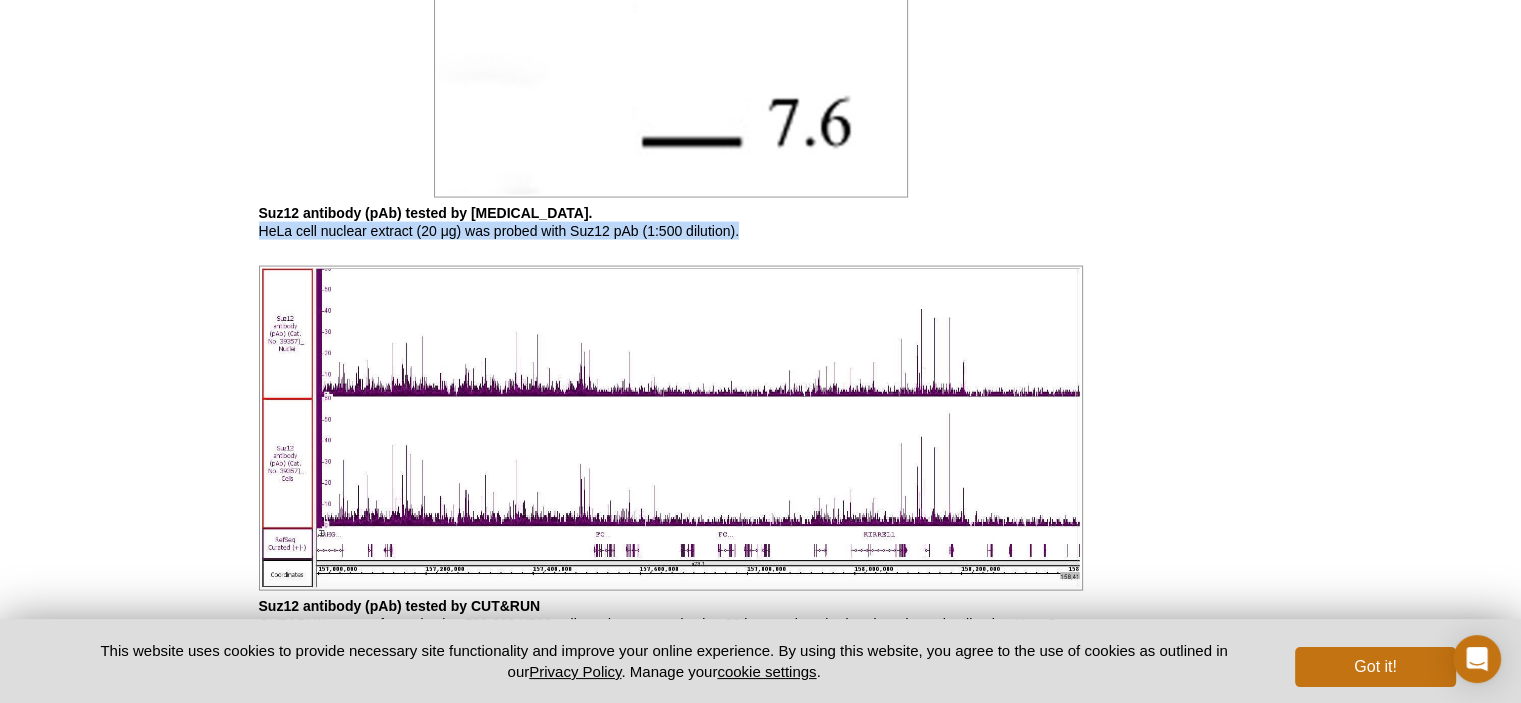 click on "Active Motif Logo
Enabling Epigenetics Research
0
Search
Skip to content
Active Motif Logo
Enabling Epigenetics Research
Italy
Australia
Austria
Belgium
Brazil
Canada
China" at bounding box center (760, -1198) 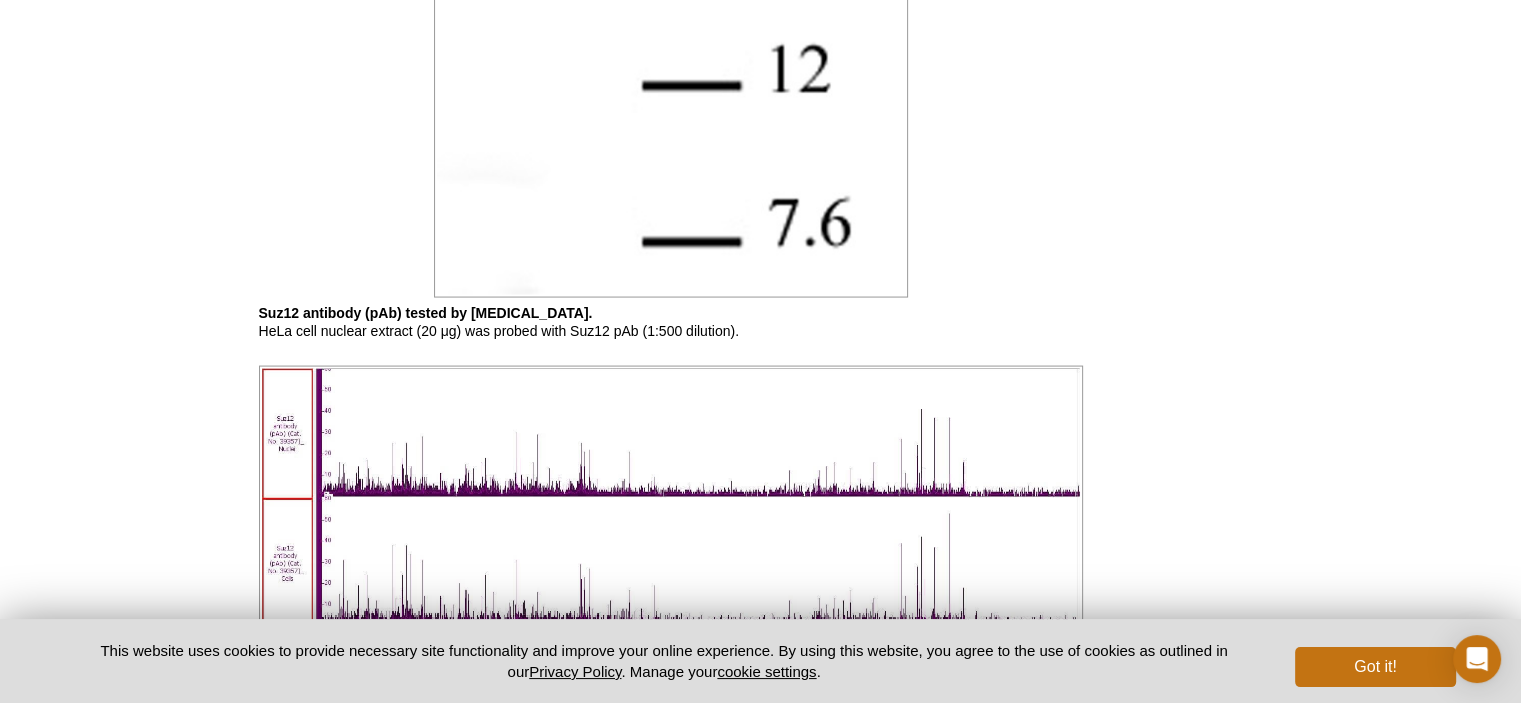 scroll, scrollTop: 3300, scrollLeft: 0, axis: vertical 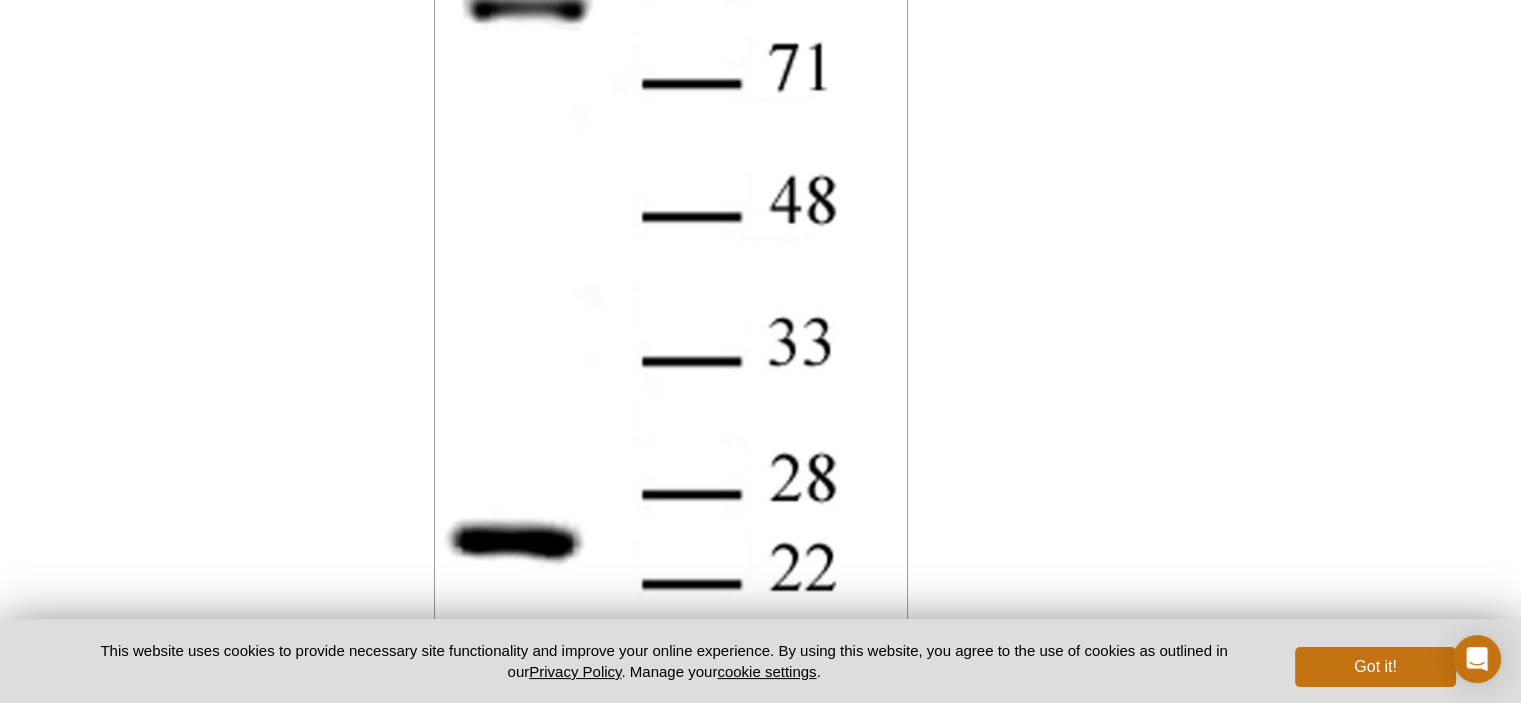 click at bounding box center [671, 244] 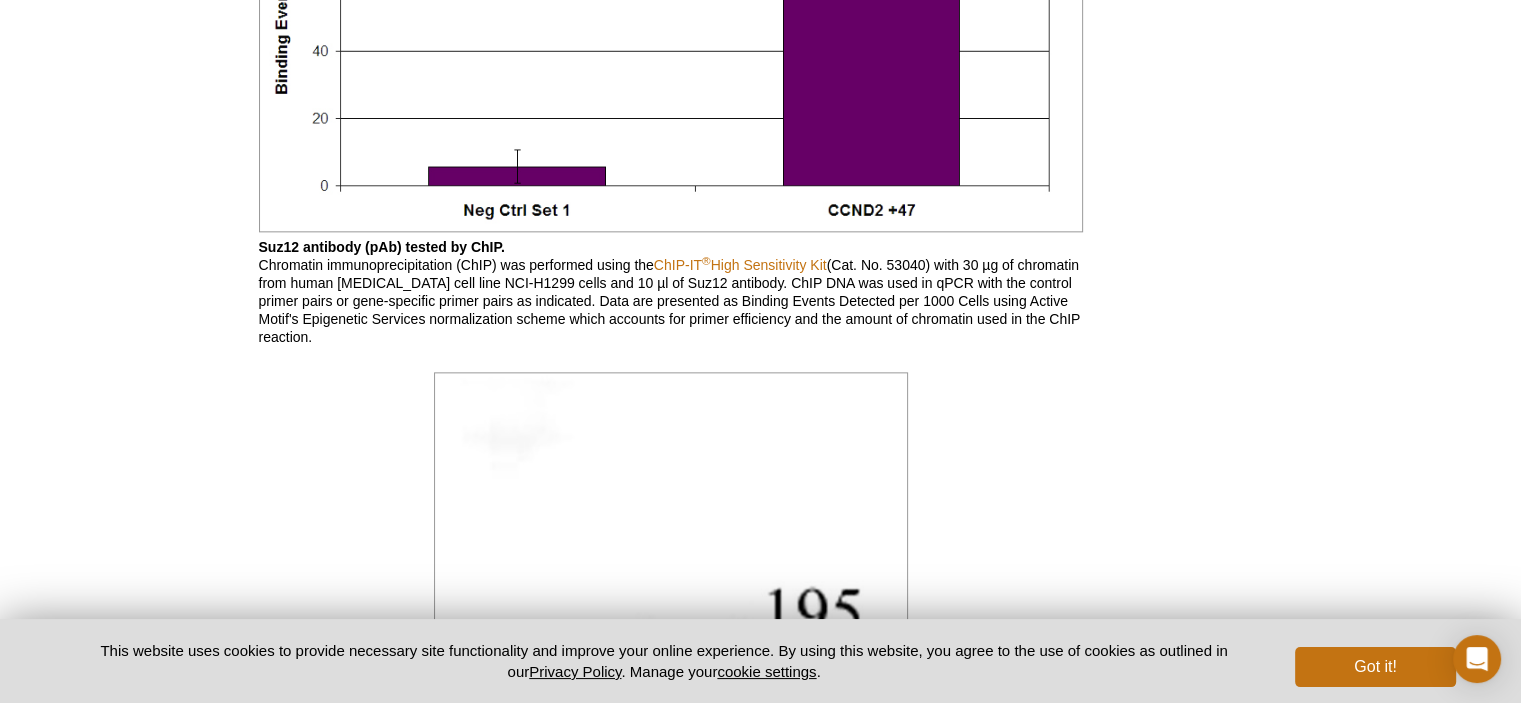 scroll, scrollTop: 2417, scrollLeft: 0, axis: vertical 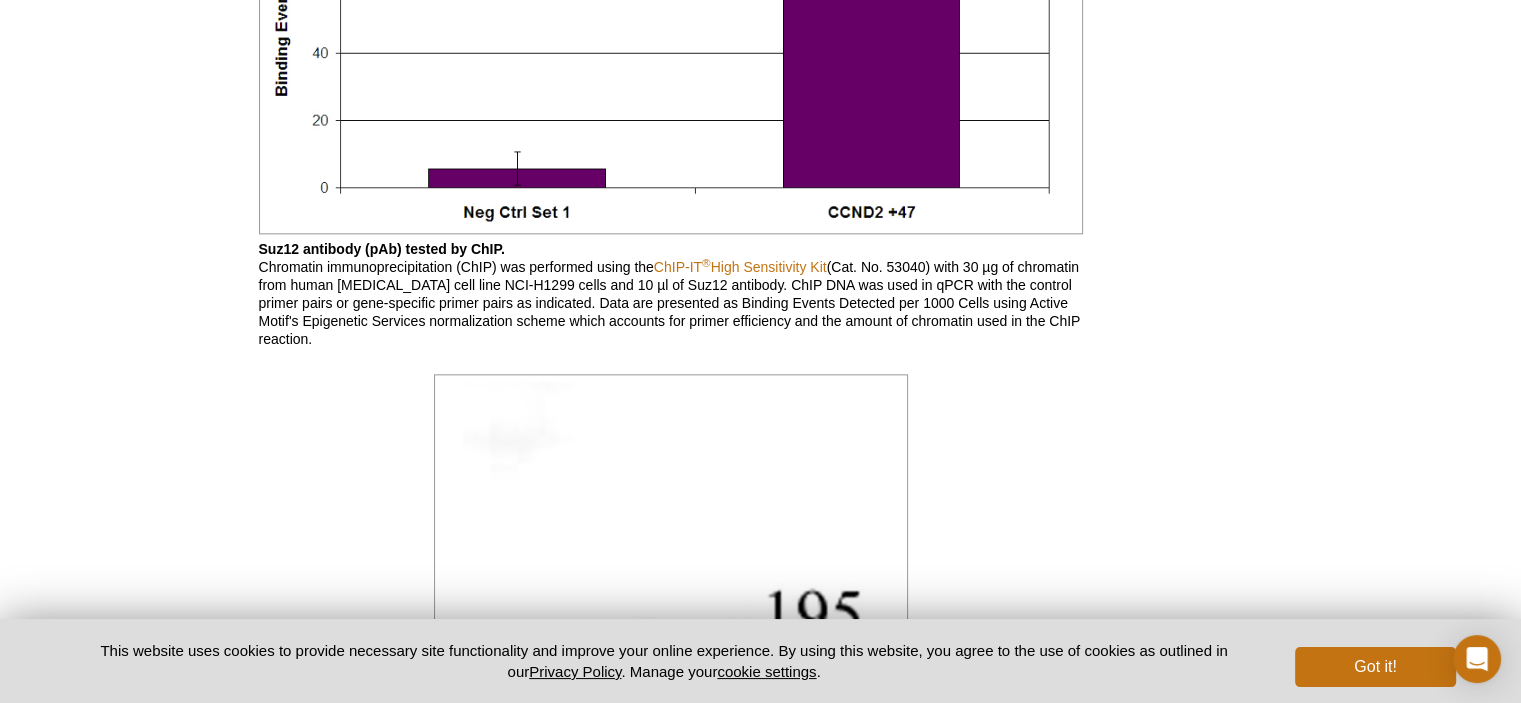 drag, startPoint x: 259, startPoint y: 241, endPoint x: 512, endPoint y: 339, distance: 271.31717 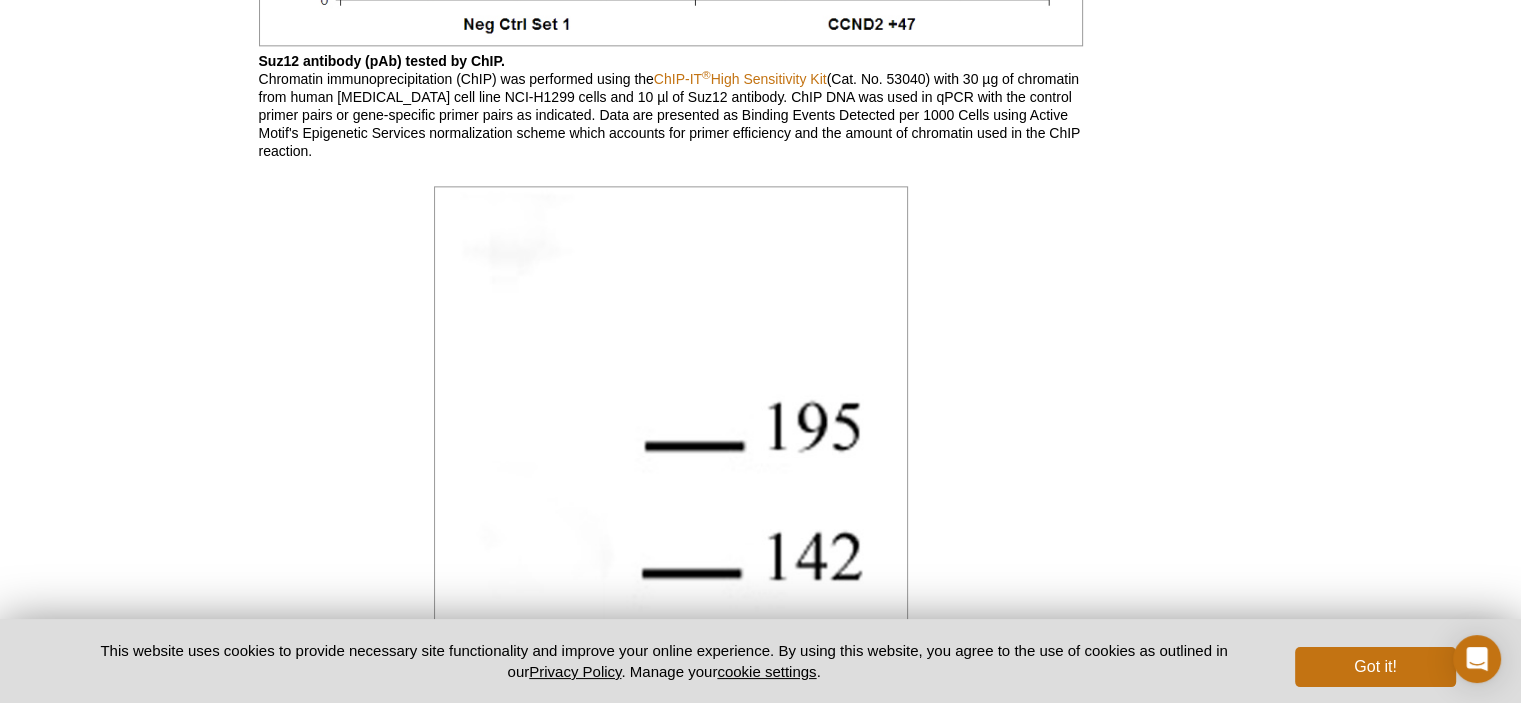 scroll, scrollTop: 2617, scrollLeft: 0, axis: vertical 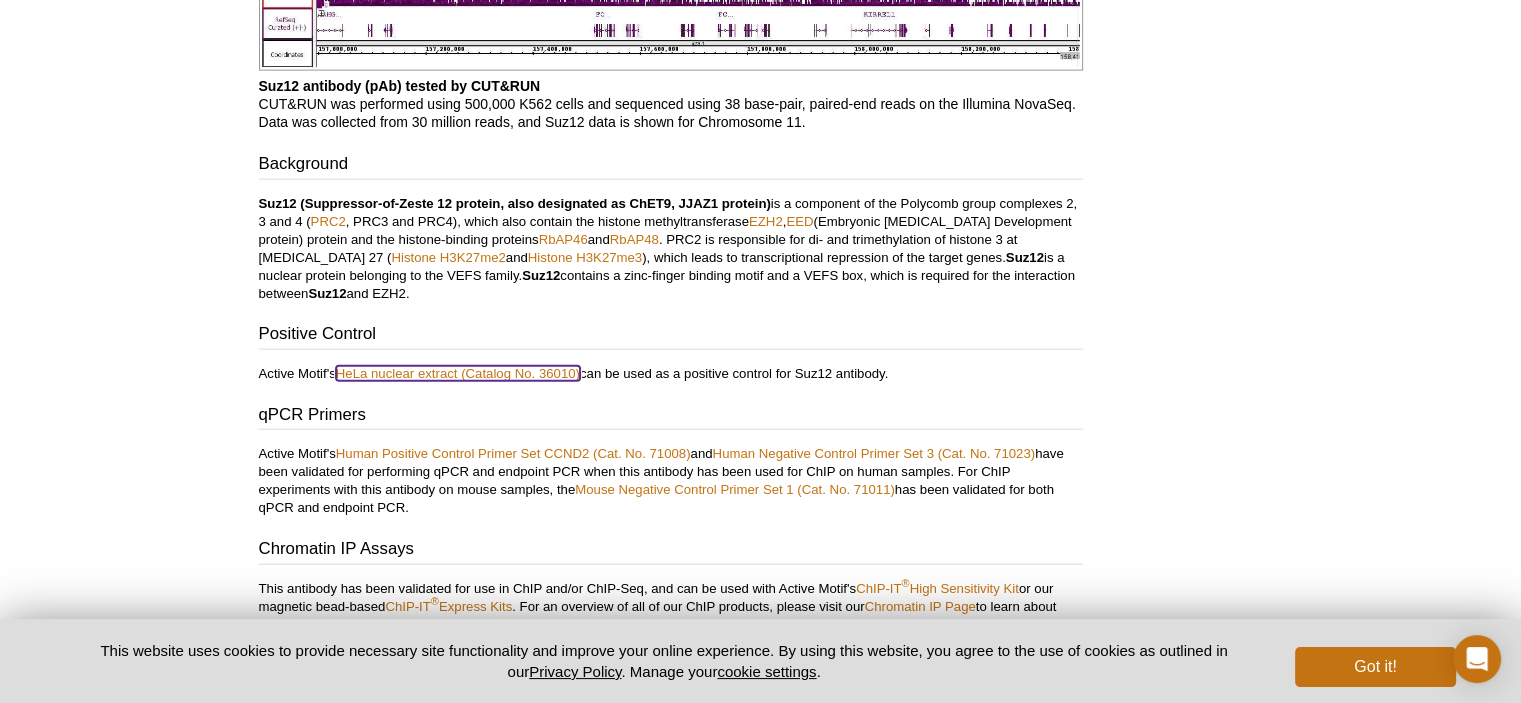 click on "HeLa nuclear extract (Catalog No. 36010)" at bounding box center [458, 373] 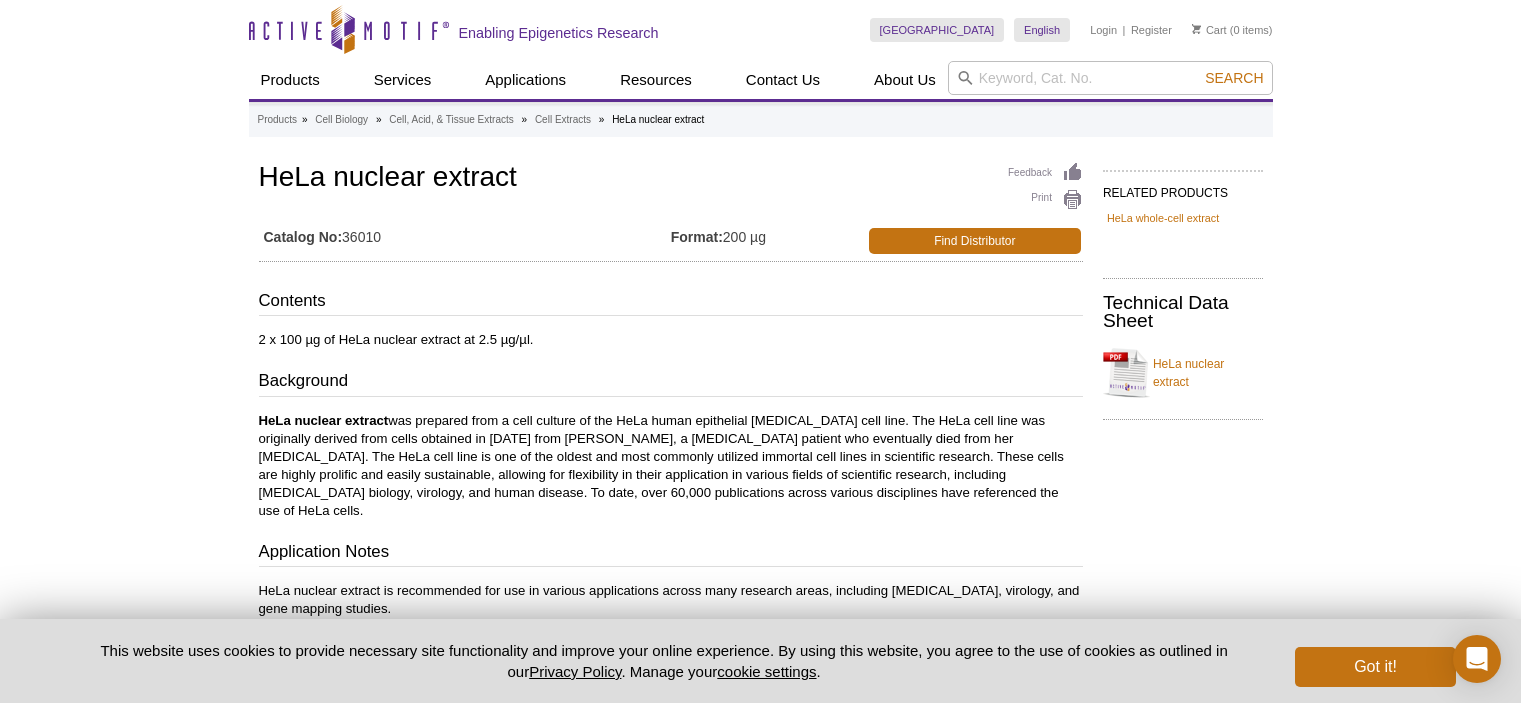scroll, scrollTop: 0, scrollLeft: 0, axis: both 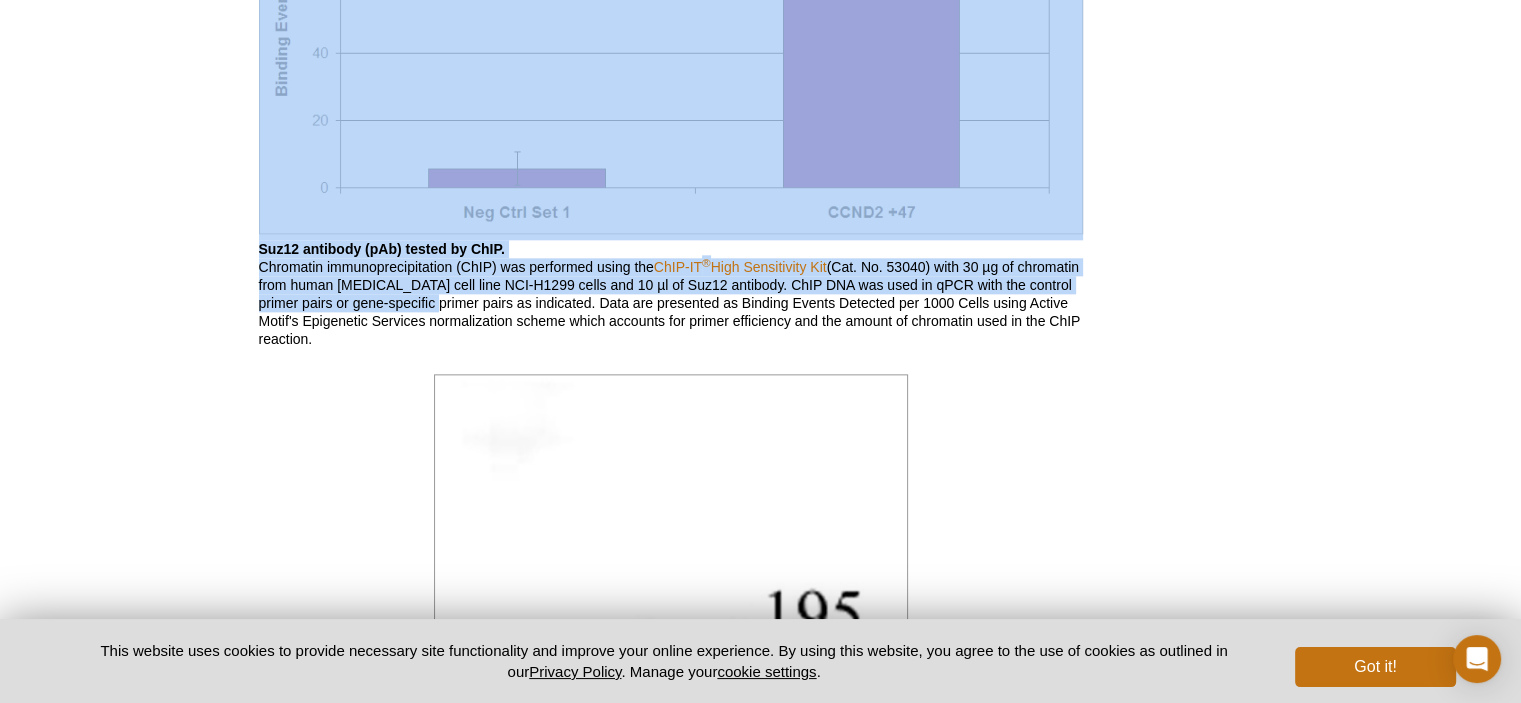 drag, startPoint x: 273, startPoint y: 235, endPoint x: 482, endPoint y: 307, distance: 221.05429 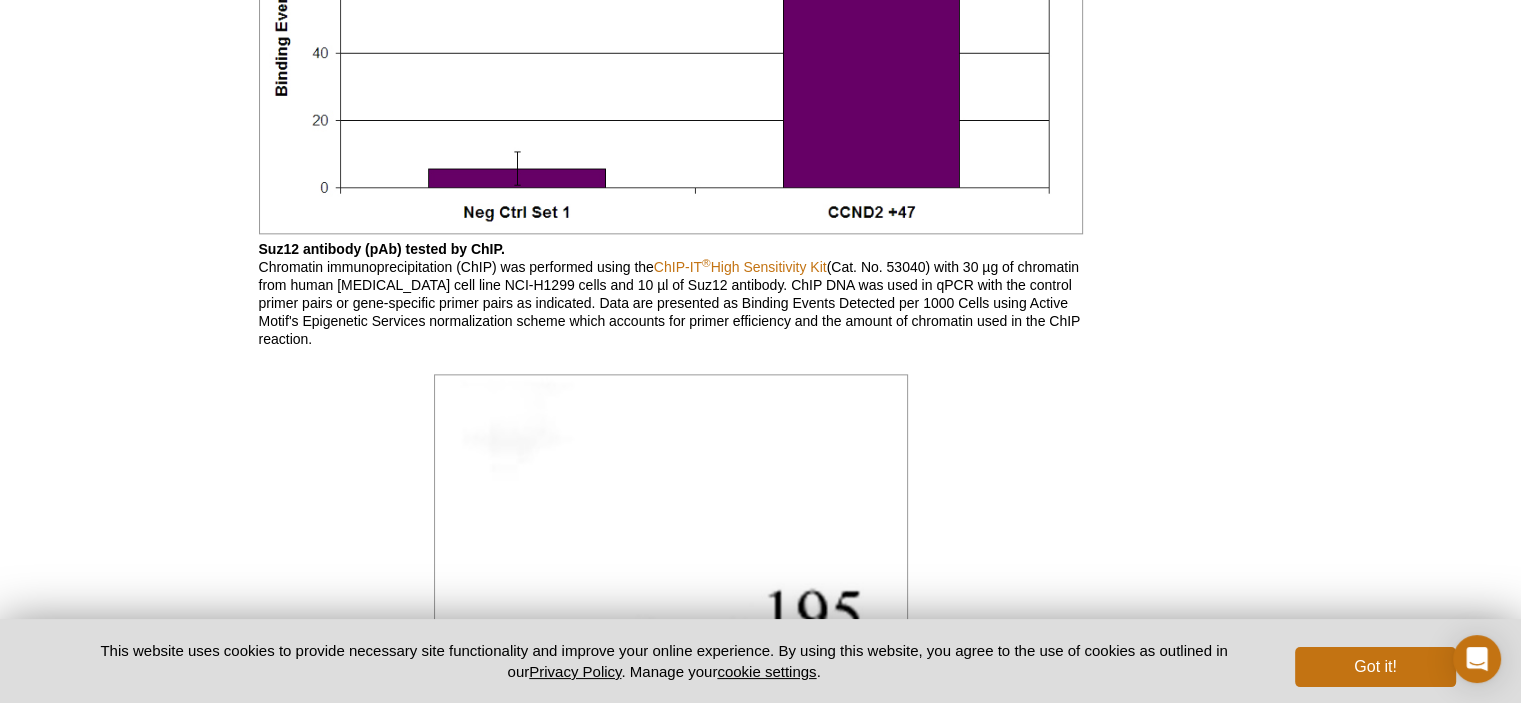click on "Suz12 antibody (pAb) tested by ChIP. Chromatin immunoprecipitation (ChIP) was performed using the  ChIP-IT ®  High Sensitivity Kit  (Cat. No. 53040) with 30 µg of chromatin from human non-small cell lung carcinoma cell line NCI-H1299 cells and 10 µl of Suz12 antibody. ChIP DNA was used in qPCR with the control primer pairs or gene-specific primer pairs as indicated. Data are presented as Binding Events Detected per 1000 Cells using Active Motif's Epigenetic Services normalization scheme which accounts for primer efficiency and the amount of chromatin used in the ChIP reaction." at bounding box center (671, 294) 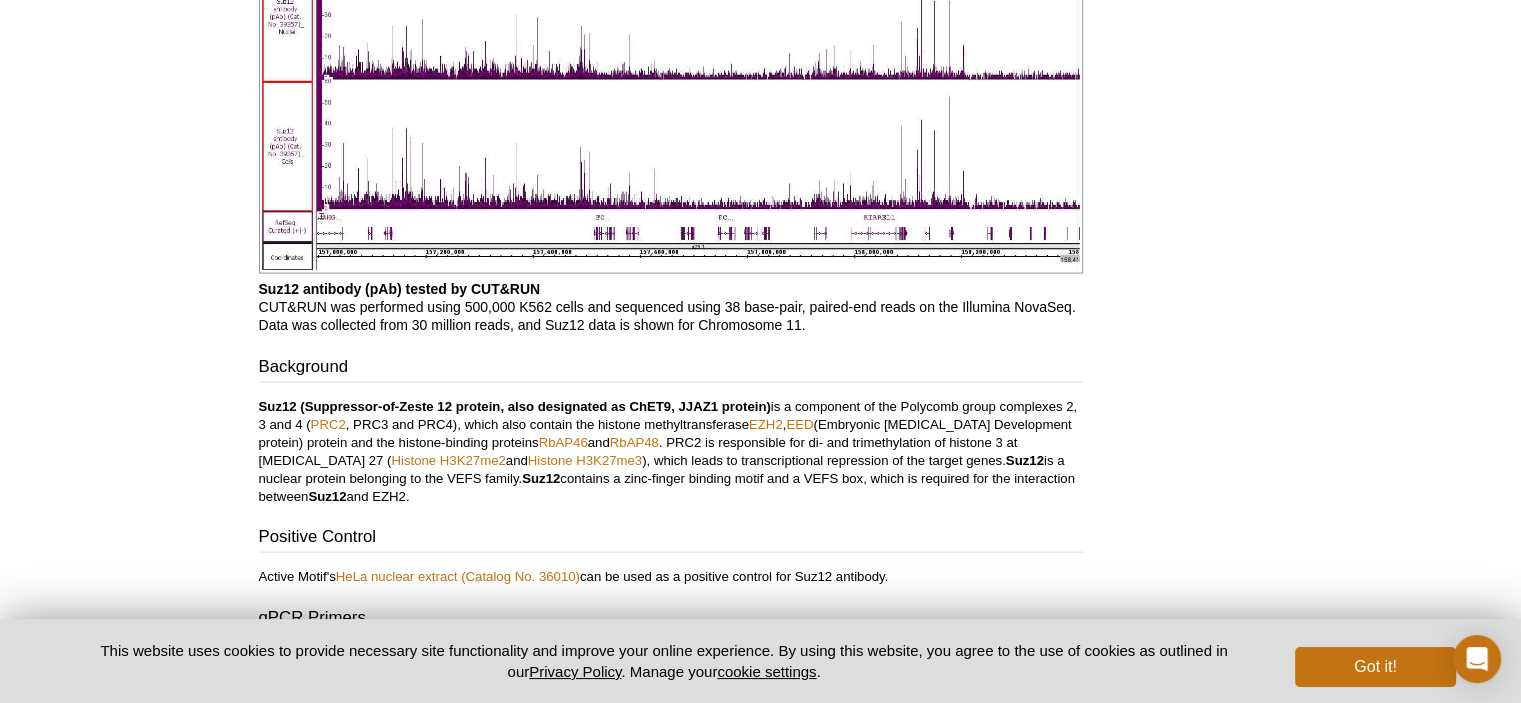 scroll, scrollTop: 3817, scrollLeft: 0, axis: vertical 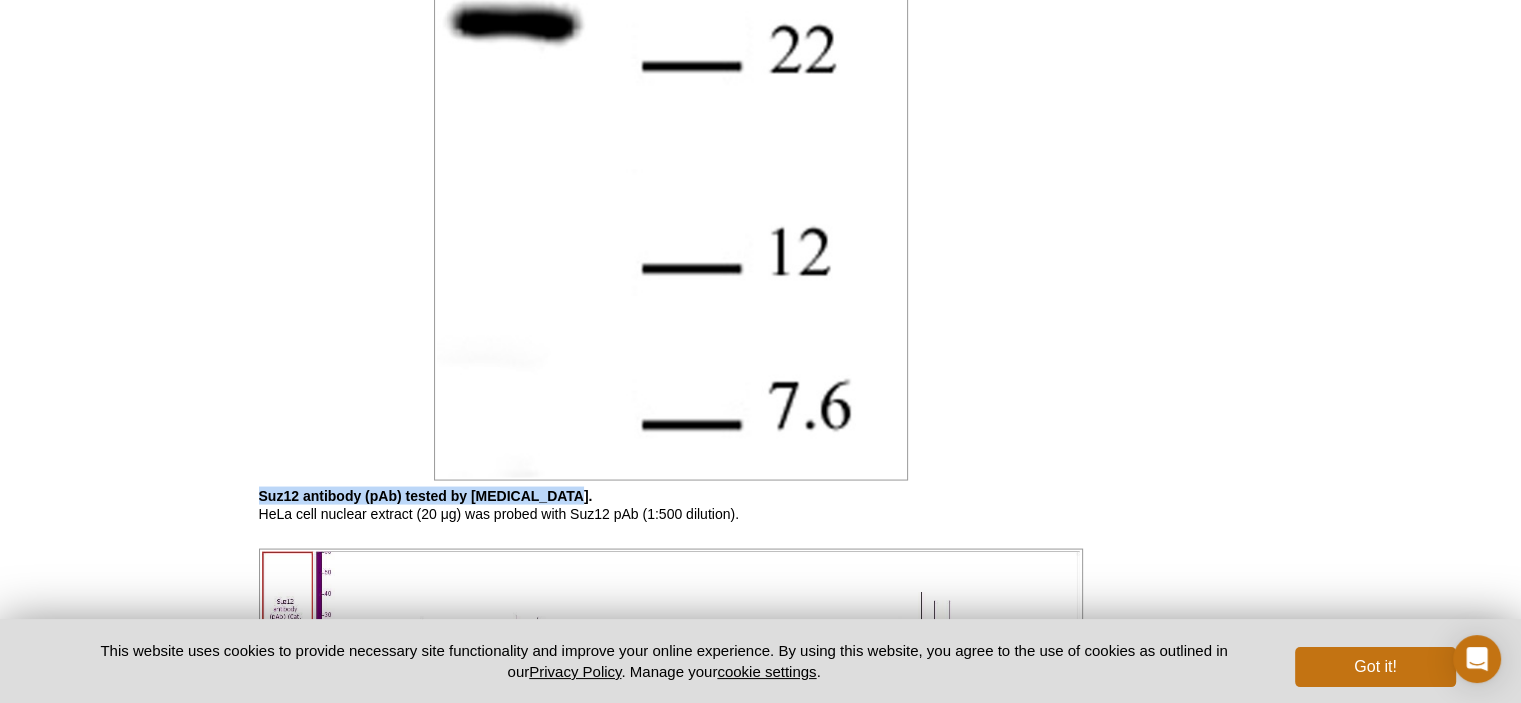 drag, startPoint x: 247, startPoint y: 487, endPoint x: 651, endPoint y: 488, distance: 404.00125 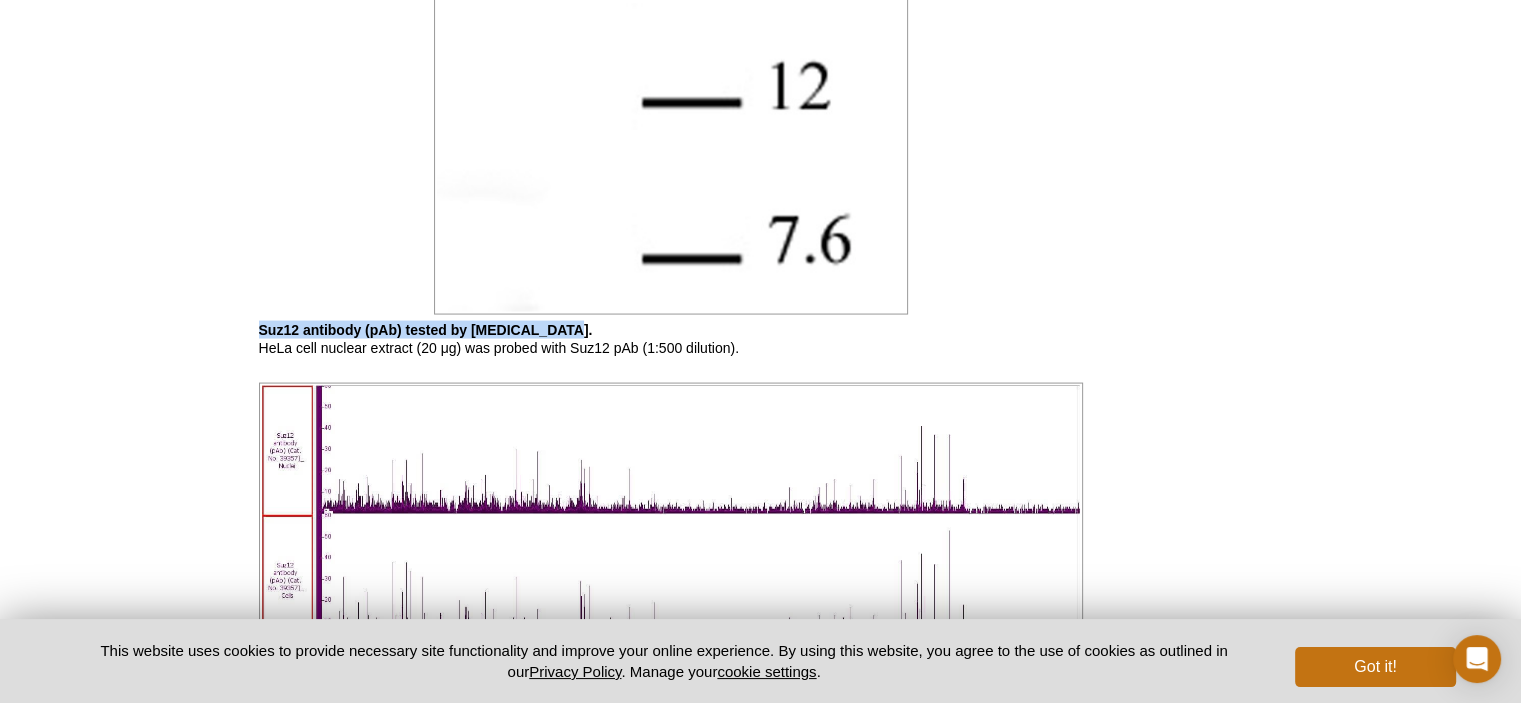 scroll, scrollTop: 3917, scrollLeft: 0, axis: vertical 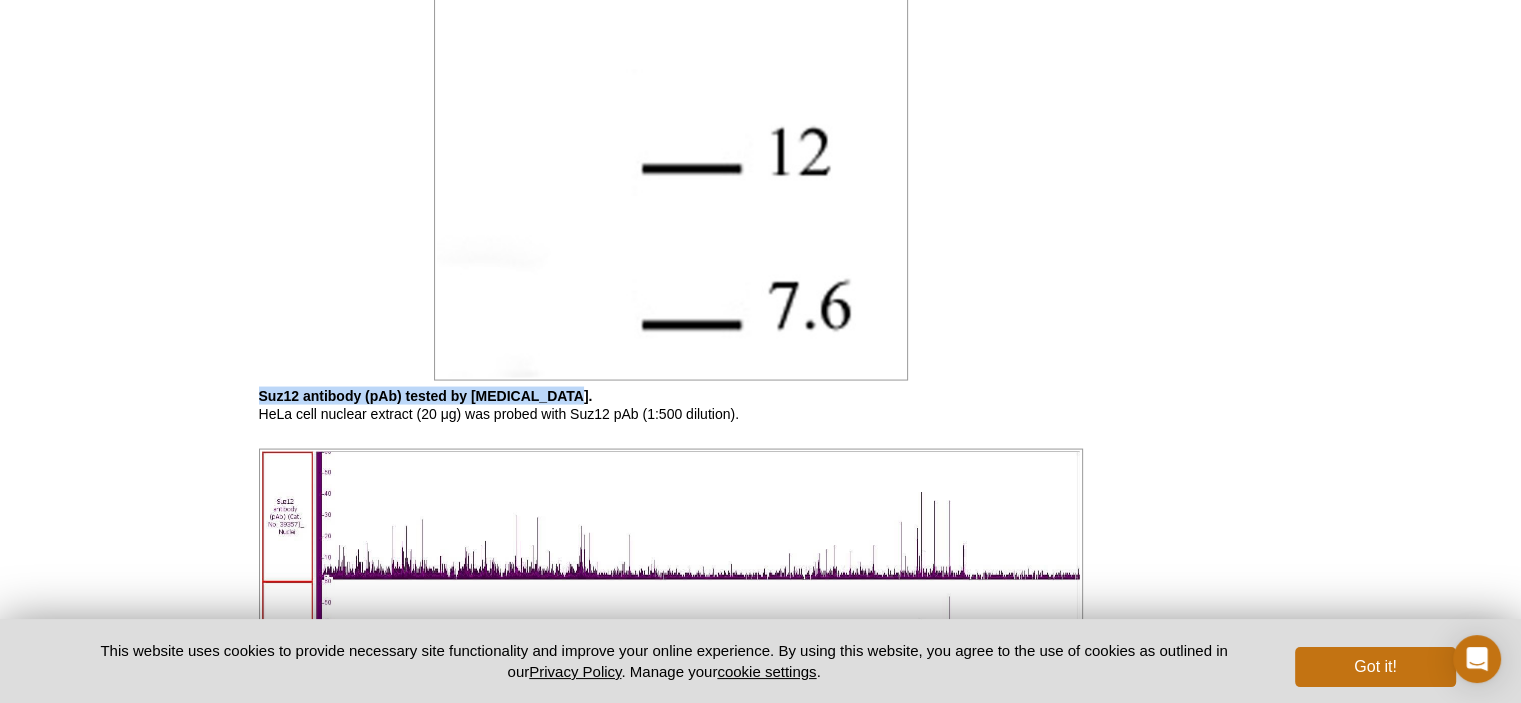 click at bounding box center [671, -372] 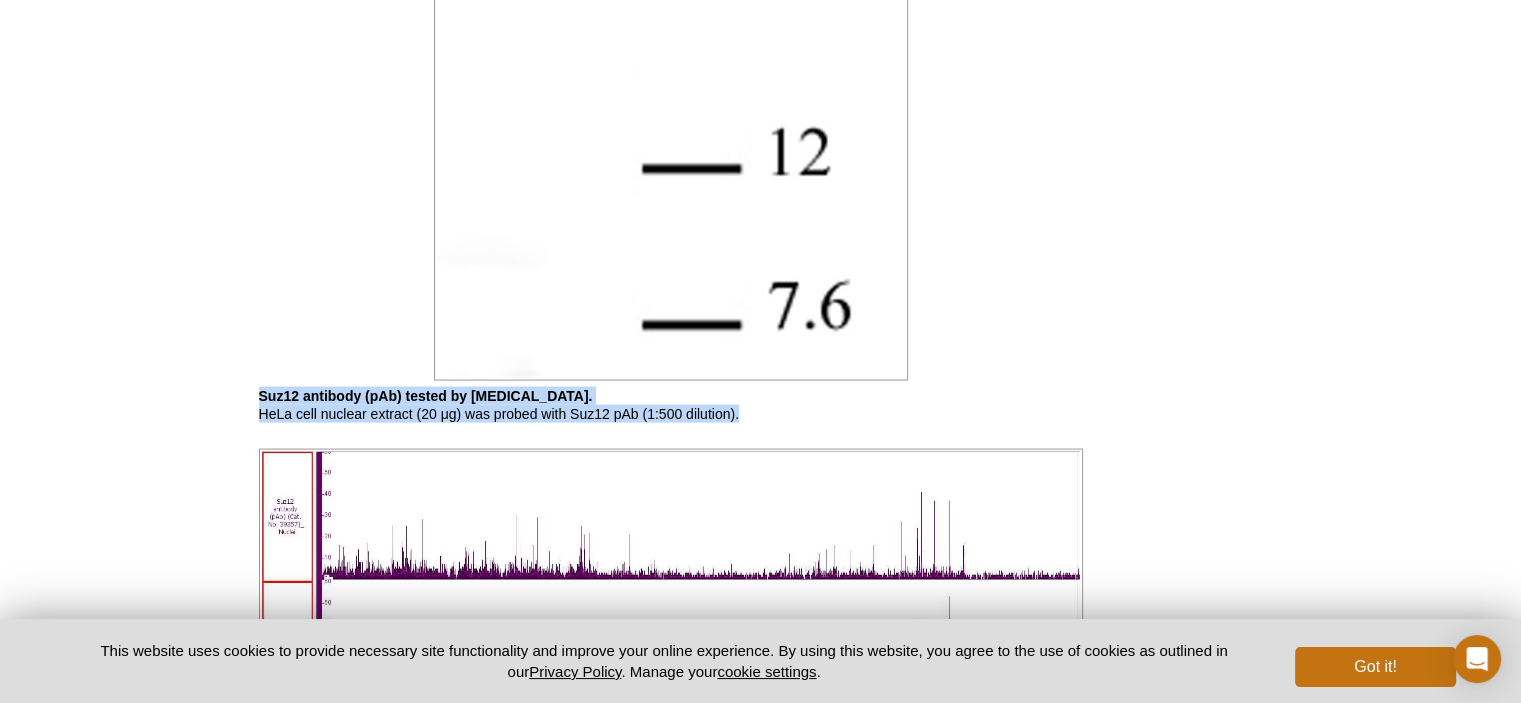 drag, startPoint x: 250, startPoint y: 400, endPoint x: 759, endPoint y: 417, distance: 509.2838 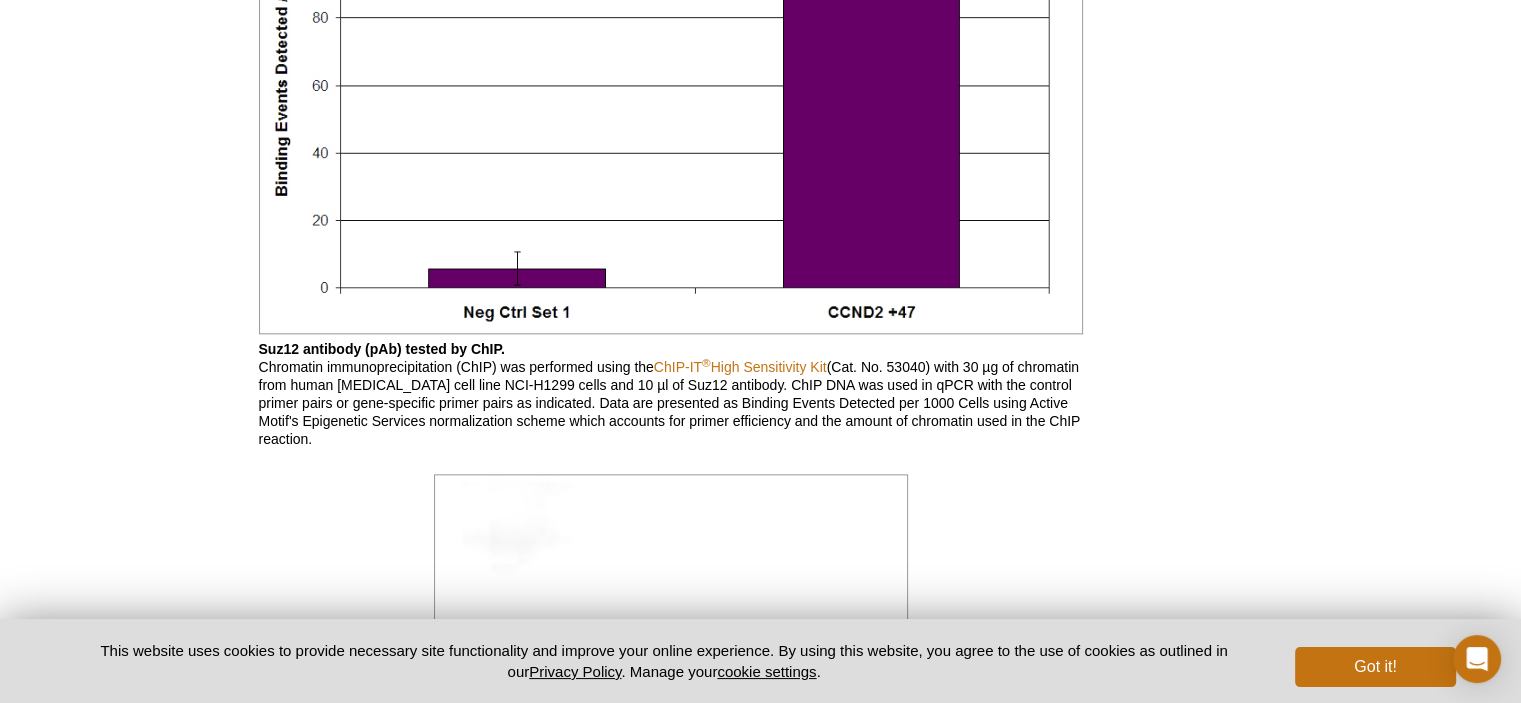 scroll, scrollTop: 2617, scrollLeft: 0, axis: vertical 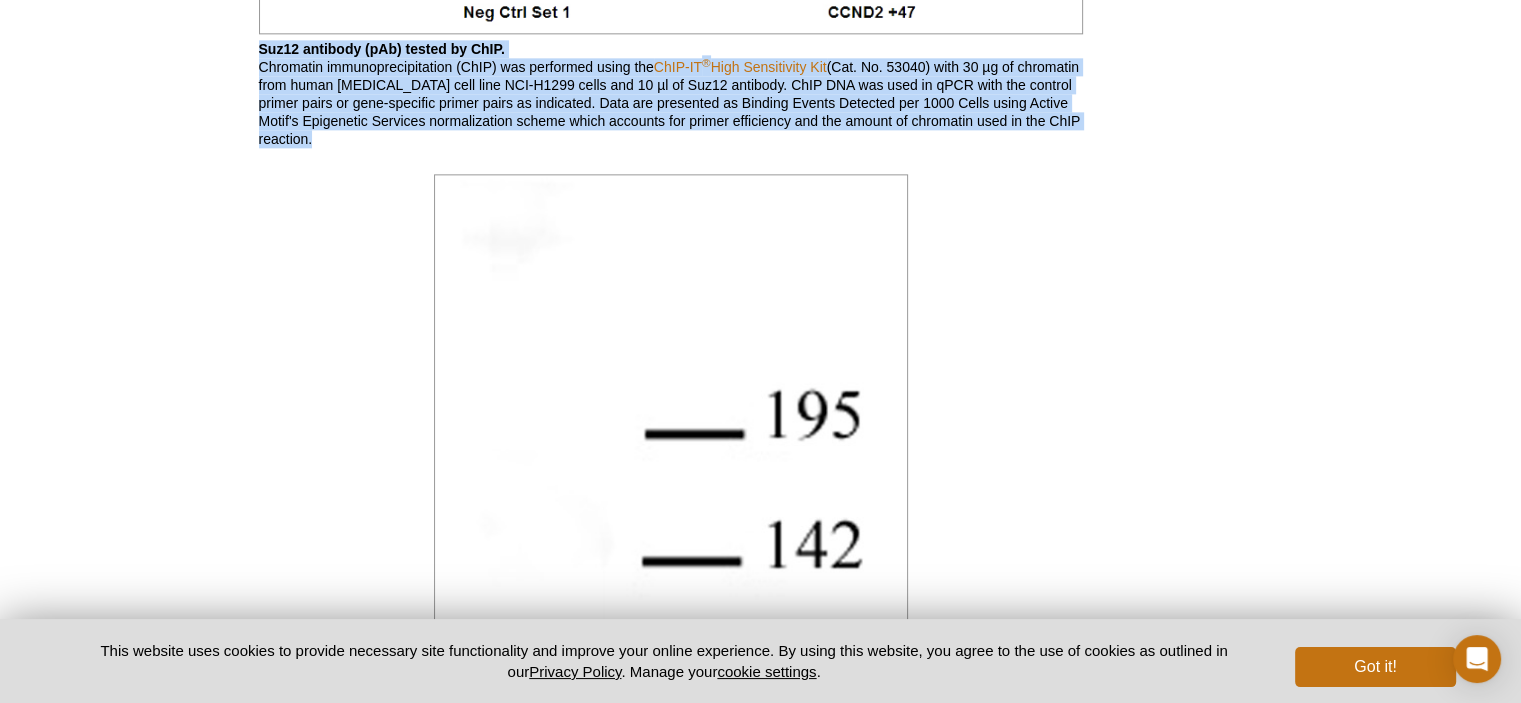 drag, startPoint x: 240, startPoint y: 50, endPoint x: 519, endPoint y: 159, distance: 299.53632 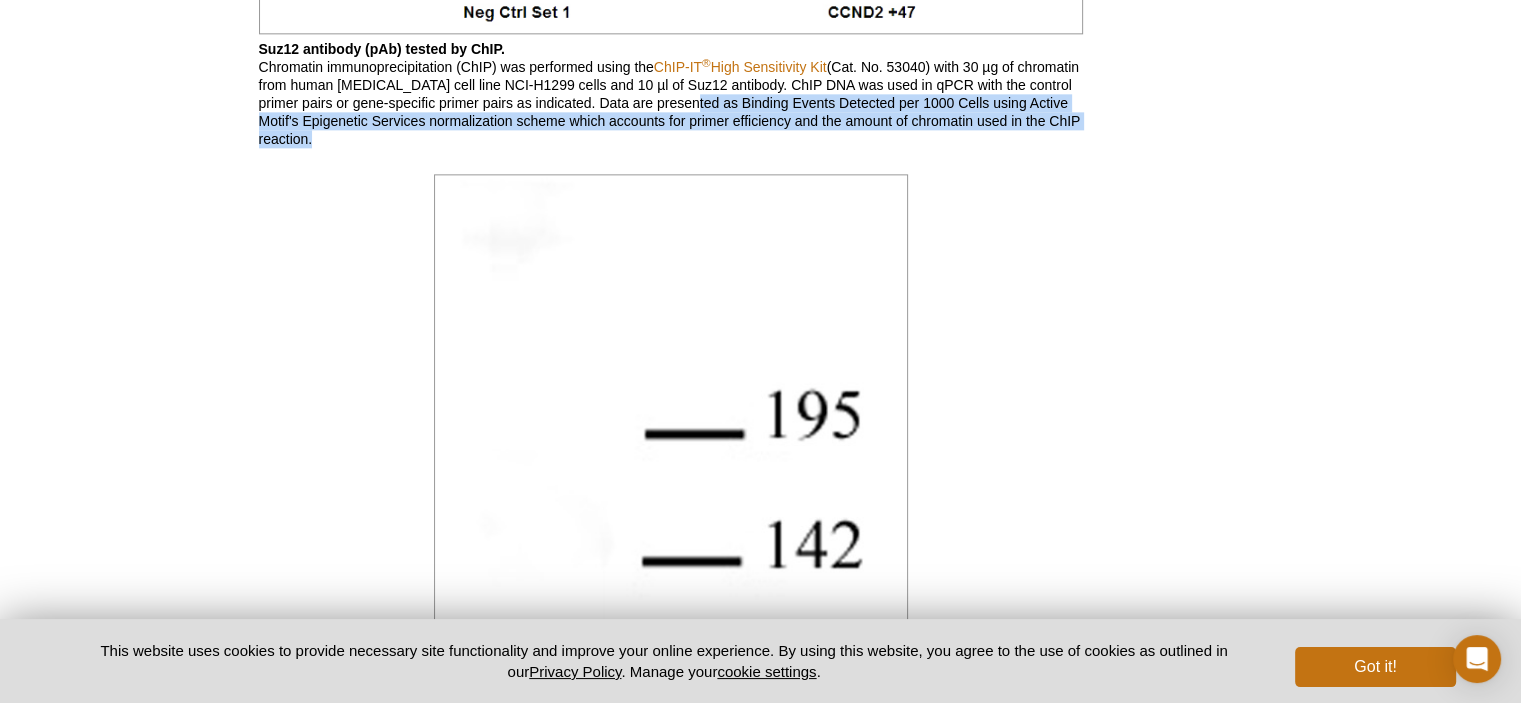 drag, startPoint x: 734, startPoint y: 101, endPoint x: 747, endPoint y: 163, distance: 63.348244 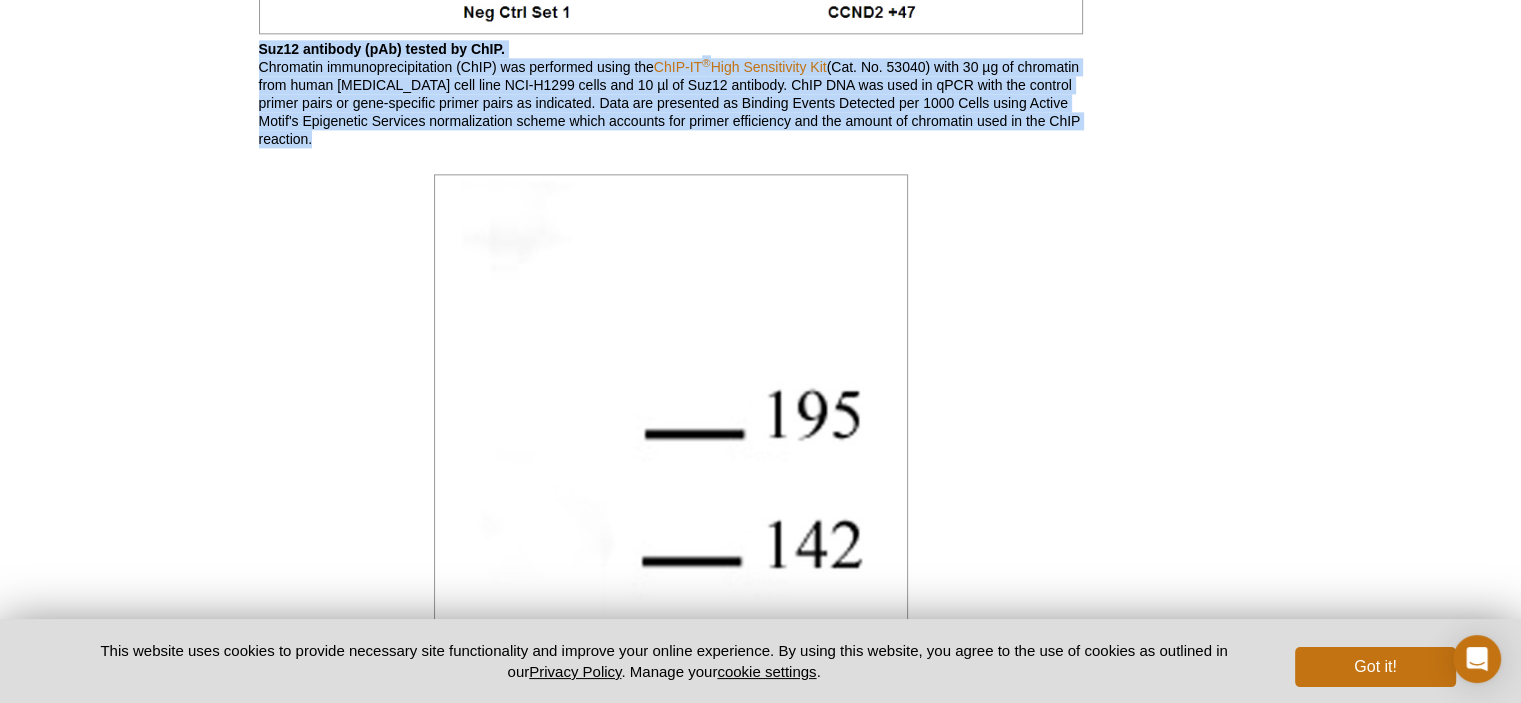 drag, startPoint x: 245, startPoint y: 52, endPoint x: 468, endPoint y: 163, distance: 249.09837 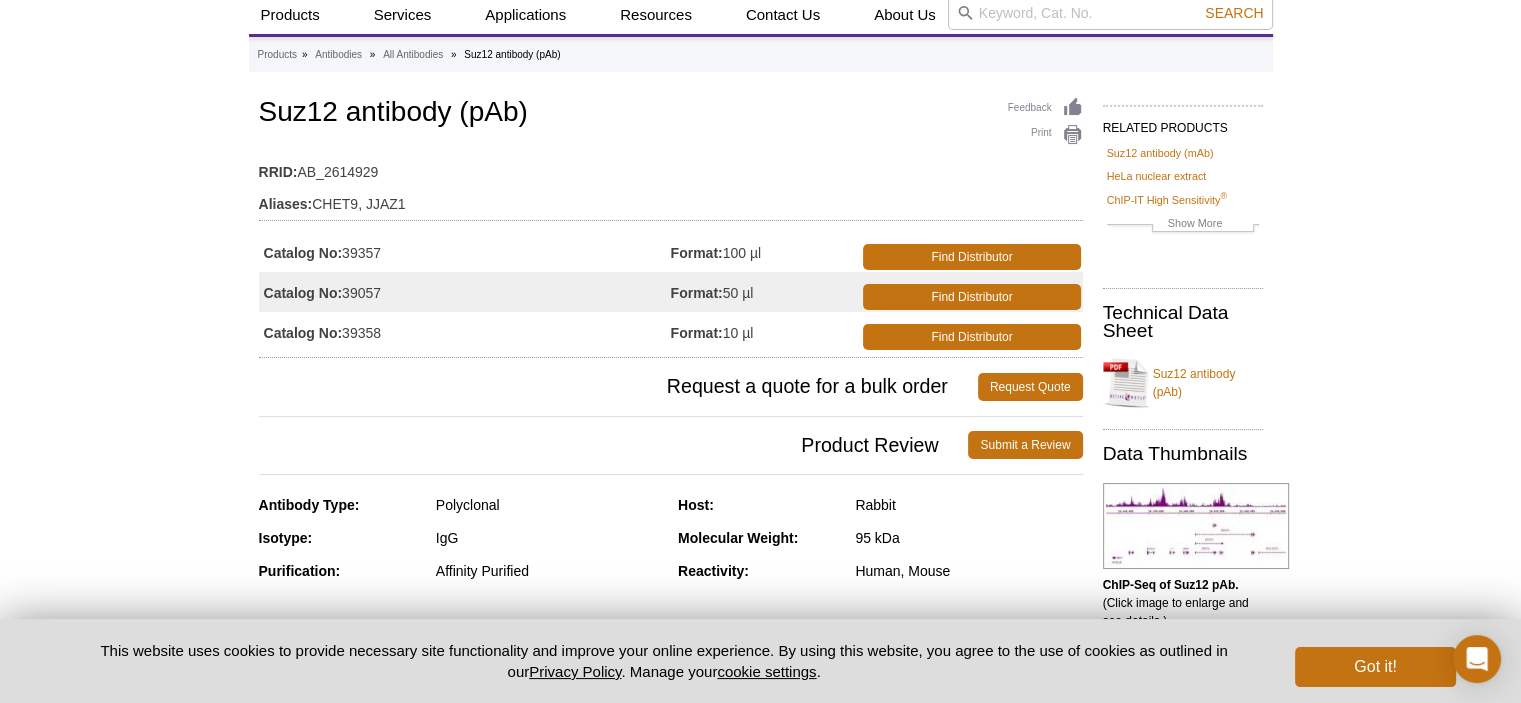 scroll, scrollTop: 100, scrollLeft: 0, axis: vertical 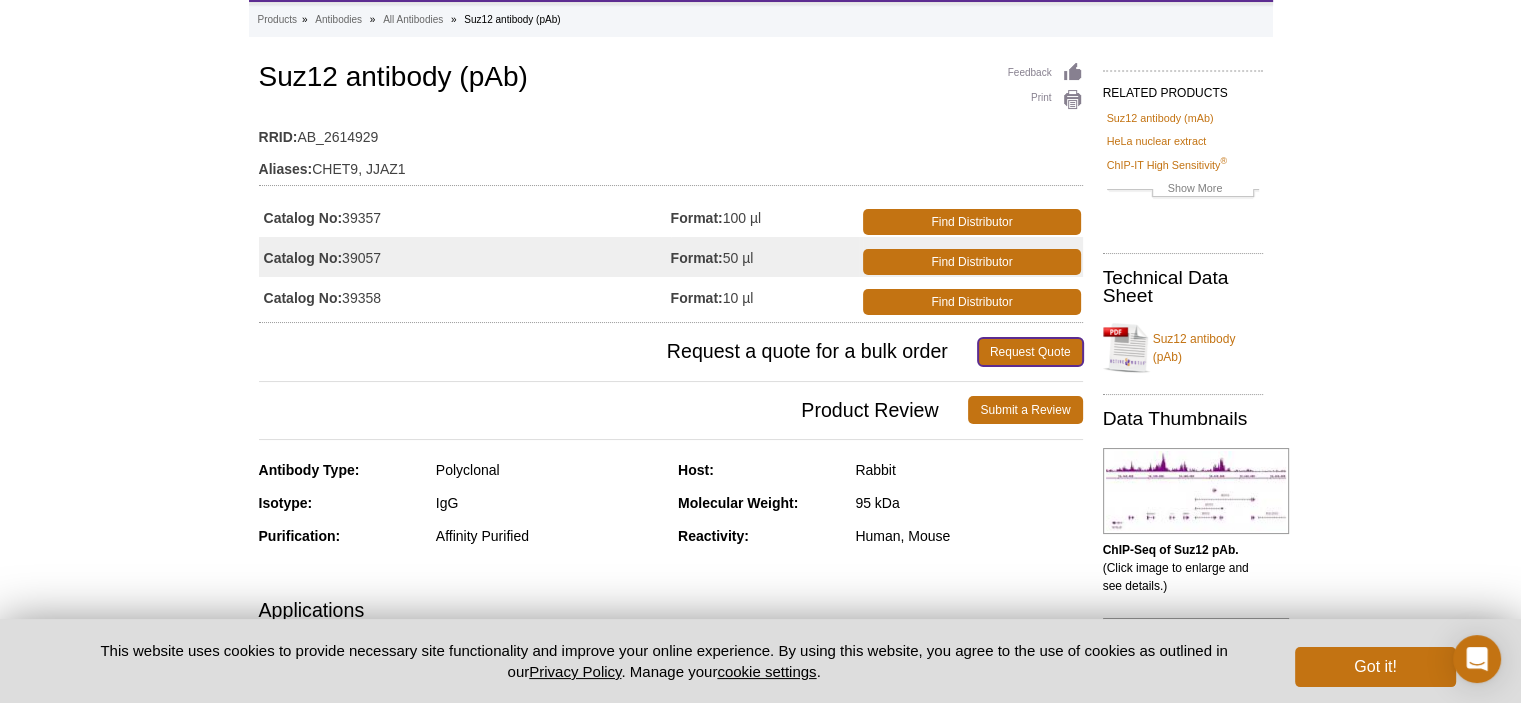 click on "Request Quote" at bounding box center (1030, 352) 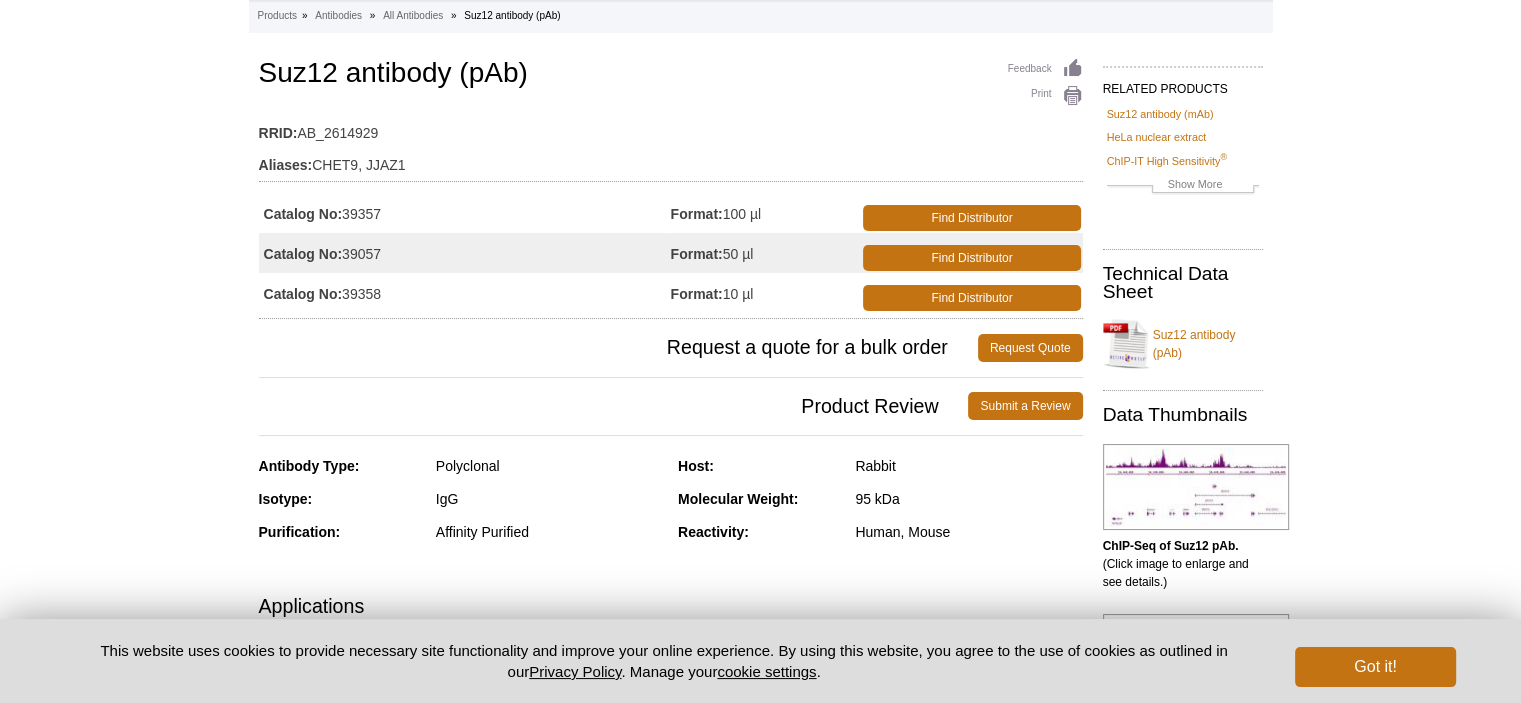 scroll, scrollTop: 104, scrollLeft: 0, axis: vertical 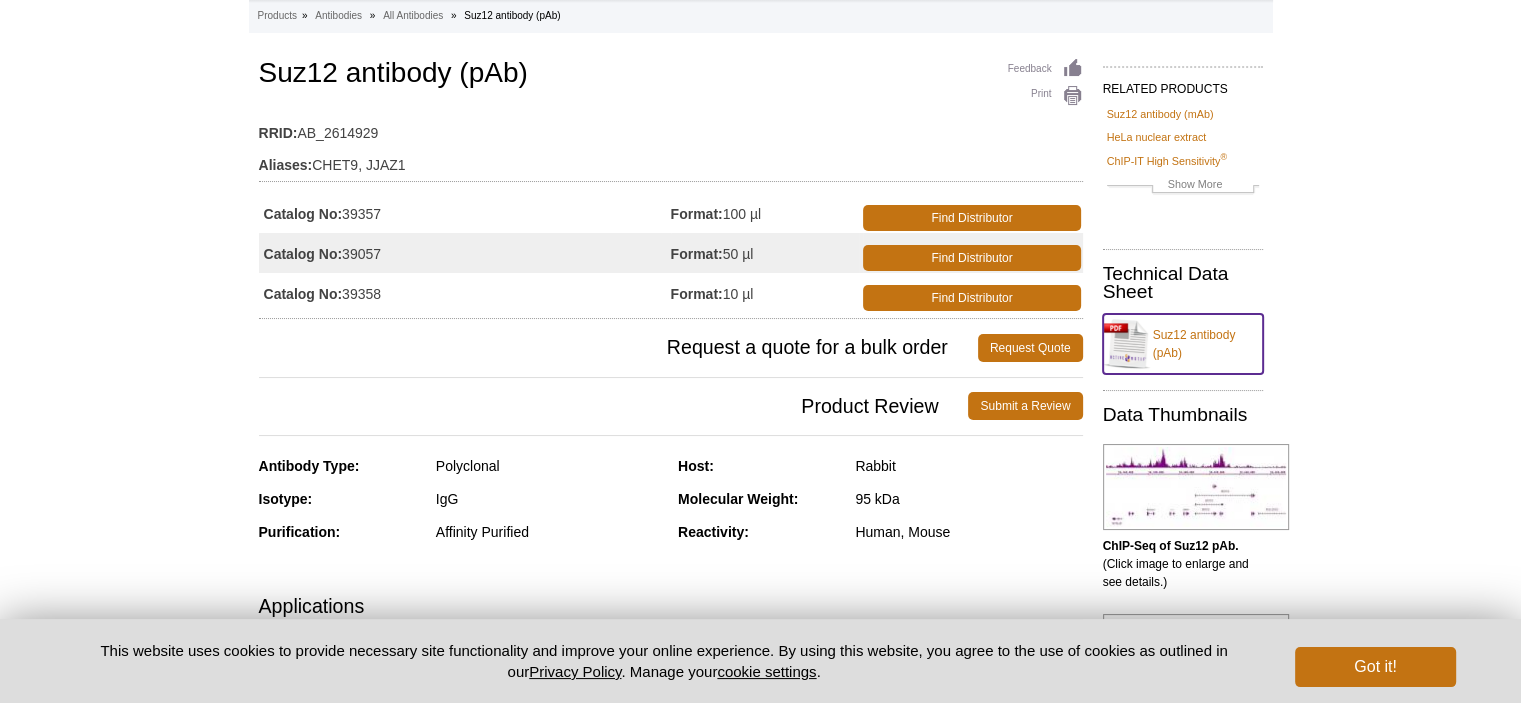 click on "Suz12 antibody (pAb)" at bounding box center [1183, 344] 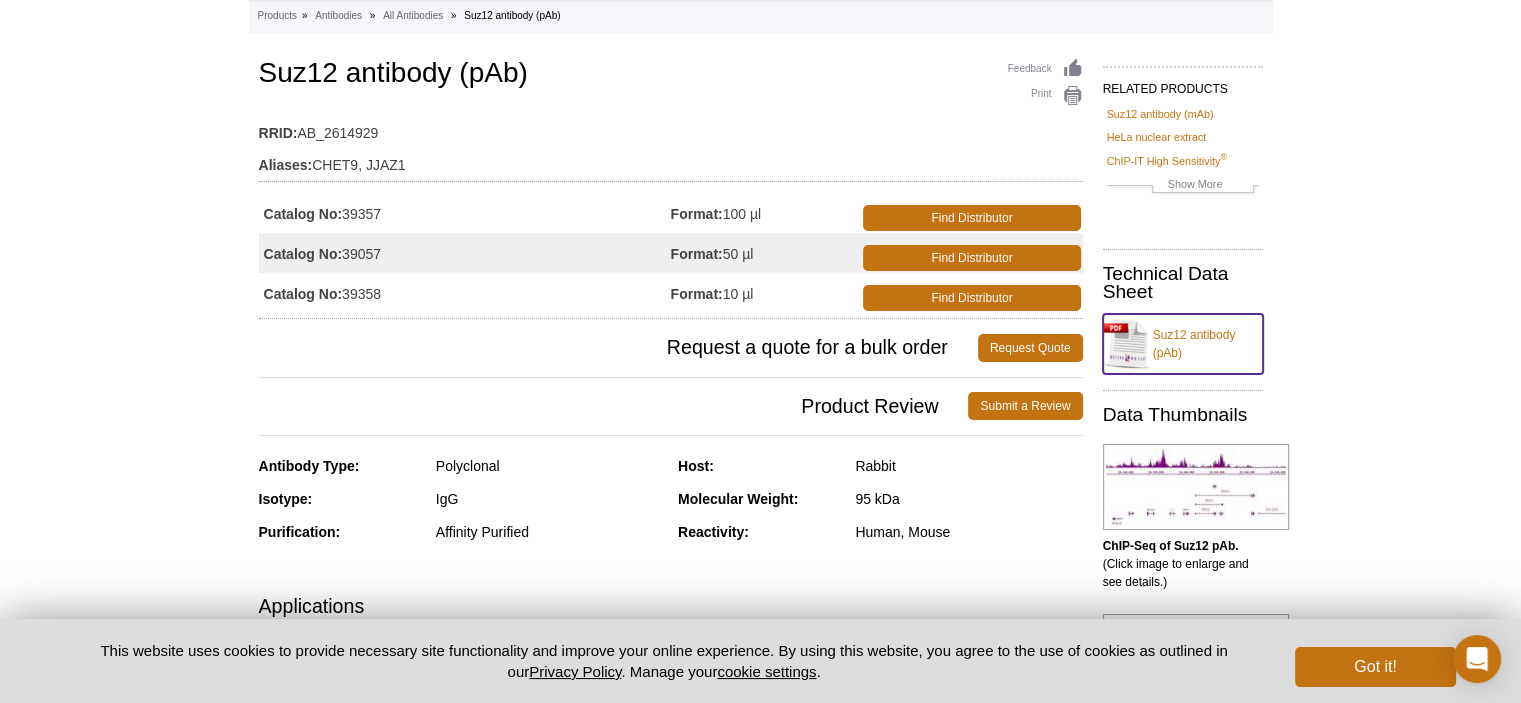 scroll, scrollTop: 100, scrollLeft: 0, axis: vertical 